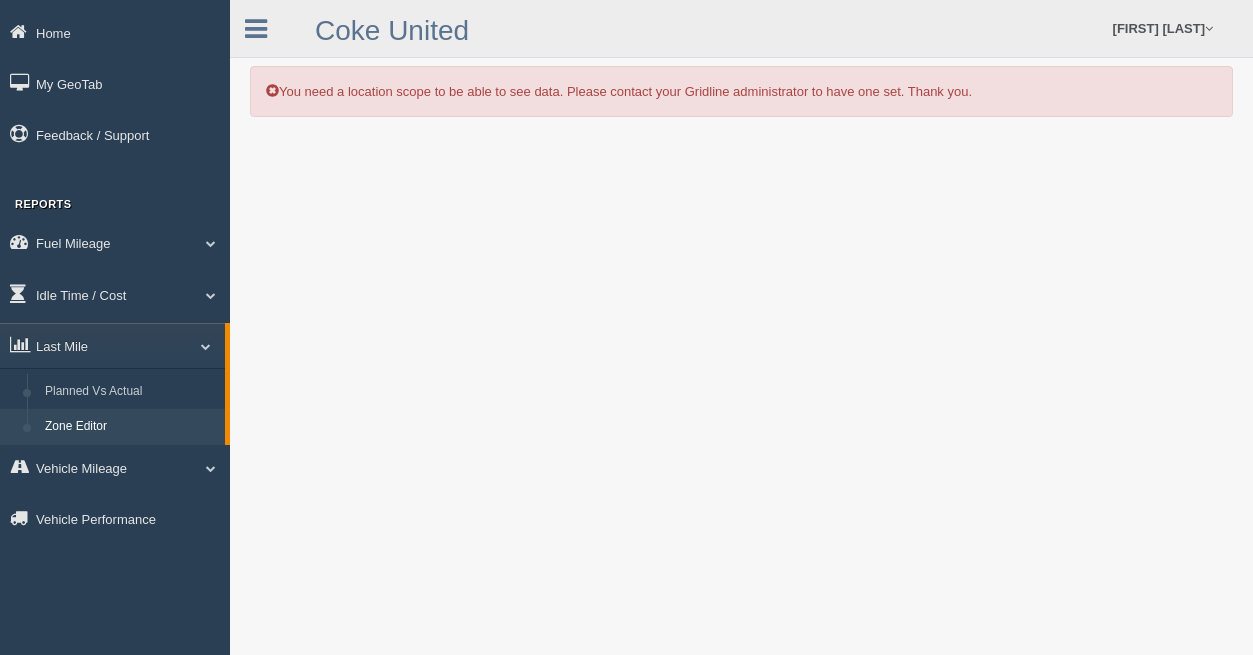 scroll, scrollTop: 0, scrollLeft: 0, axis: both 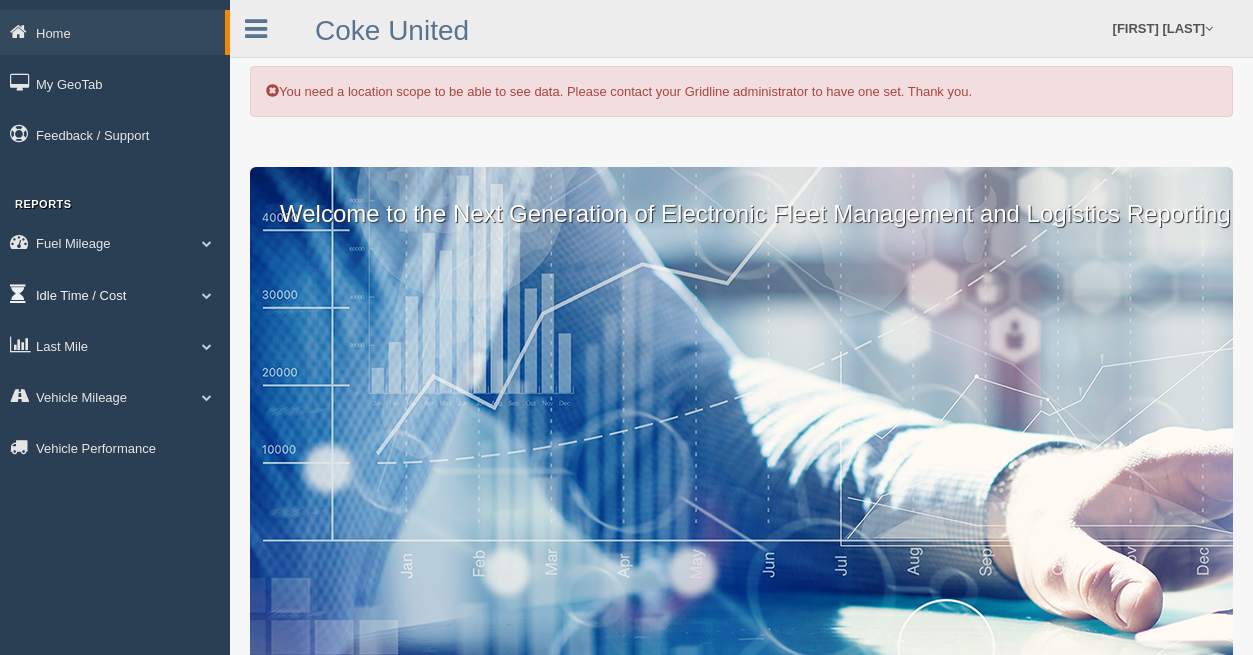 click on "Idle Time / Cost" at bounding box center (112, 32) 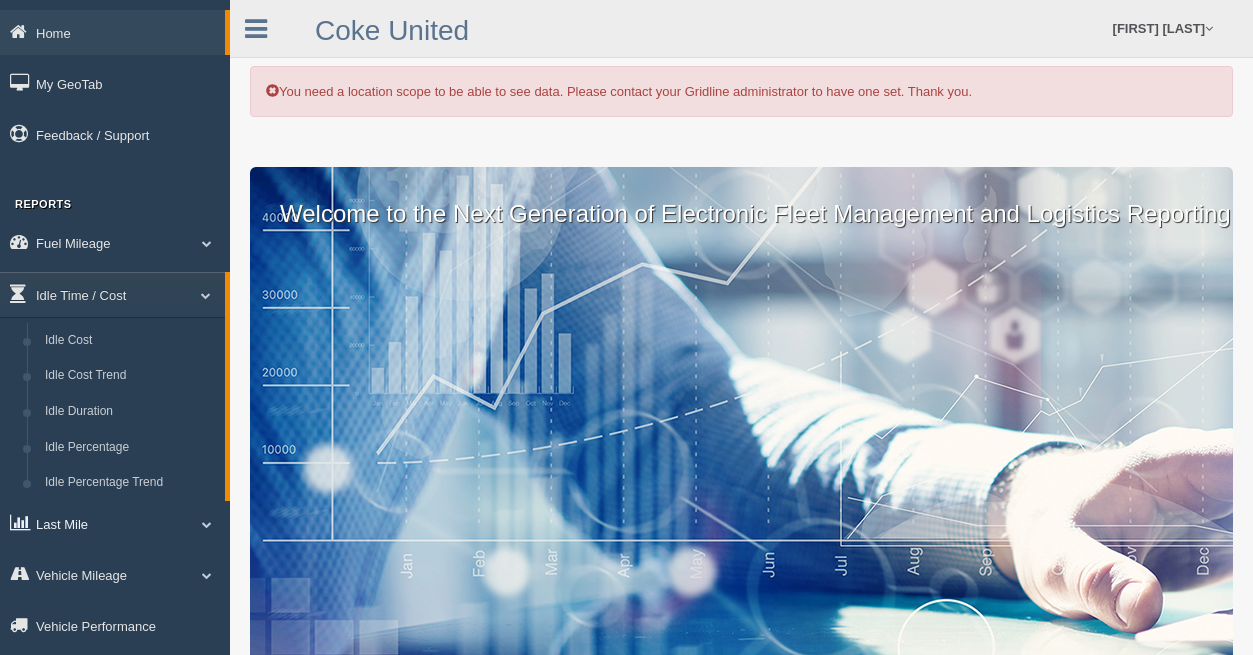 click on "Last Mile" at bounding box center [112, 32] 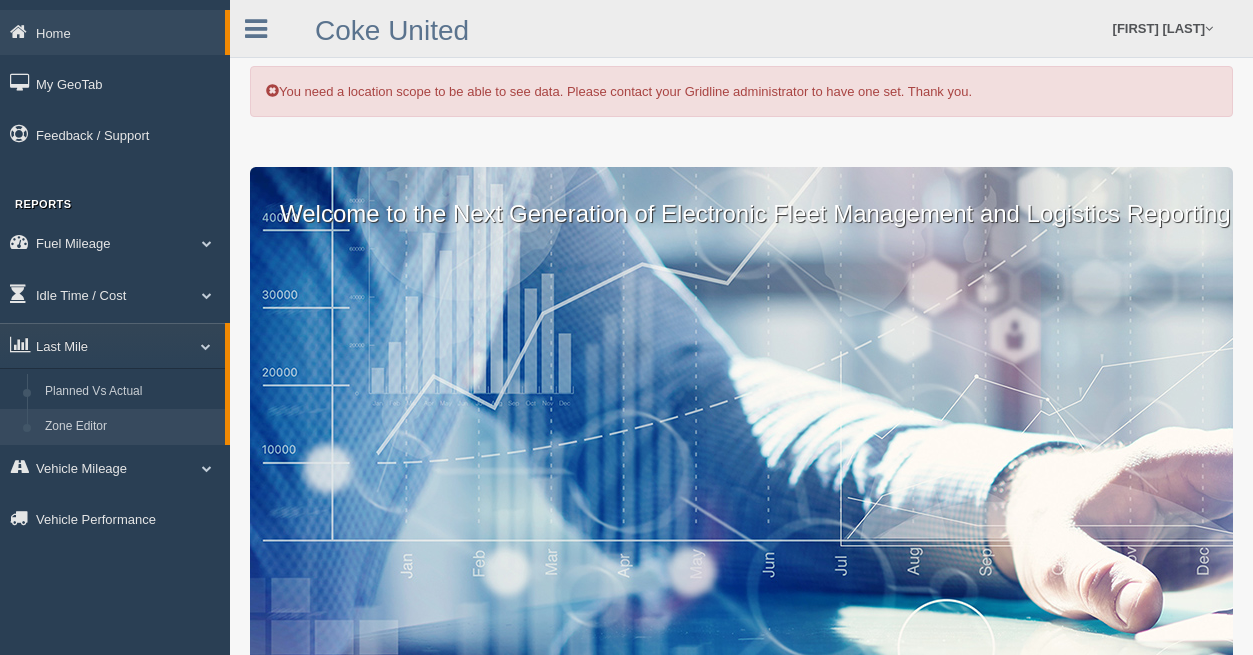 click on "Zone Editor" at bounding box center [130, 427] 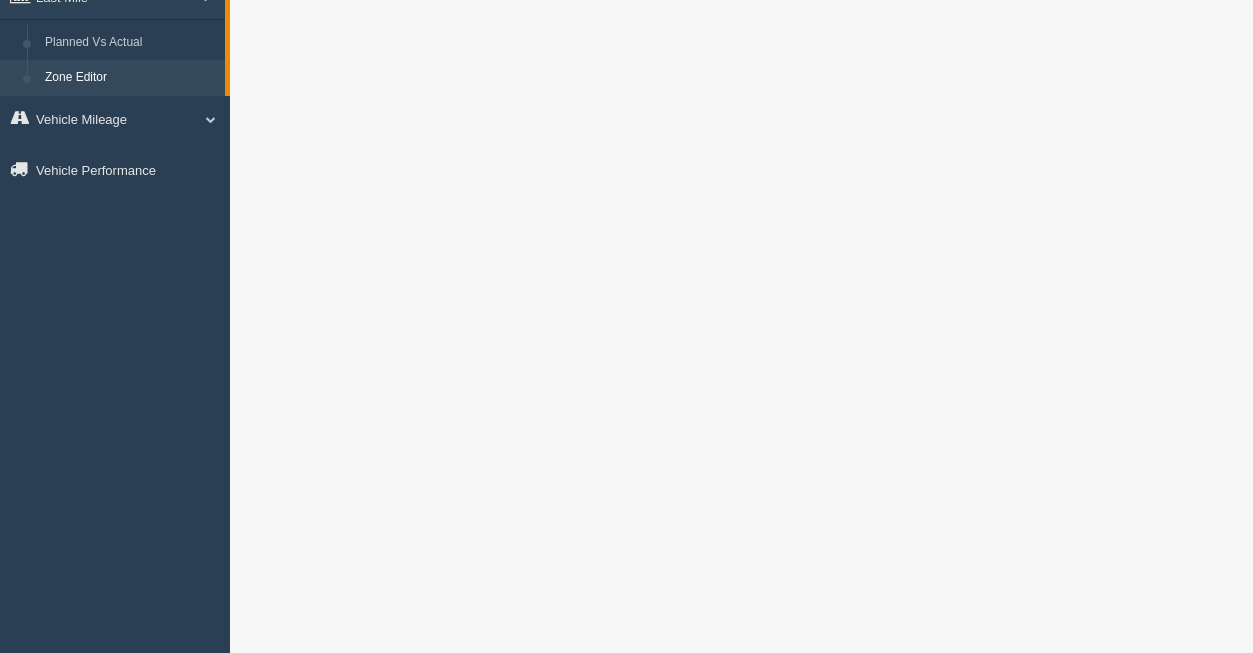 scroll, scrollTop: 340, scrollLeft: 0, axis: vertical 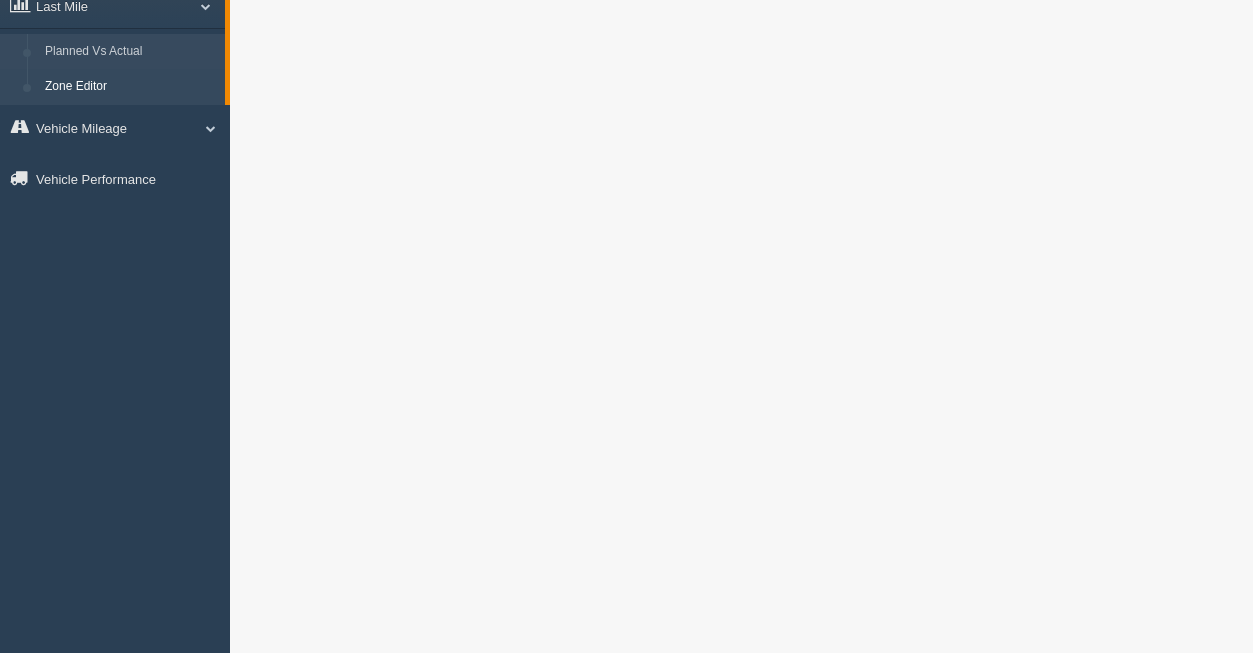 click on "Planned Vs Actual" at bounding box center [130, 52] 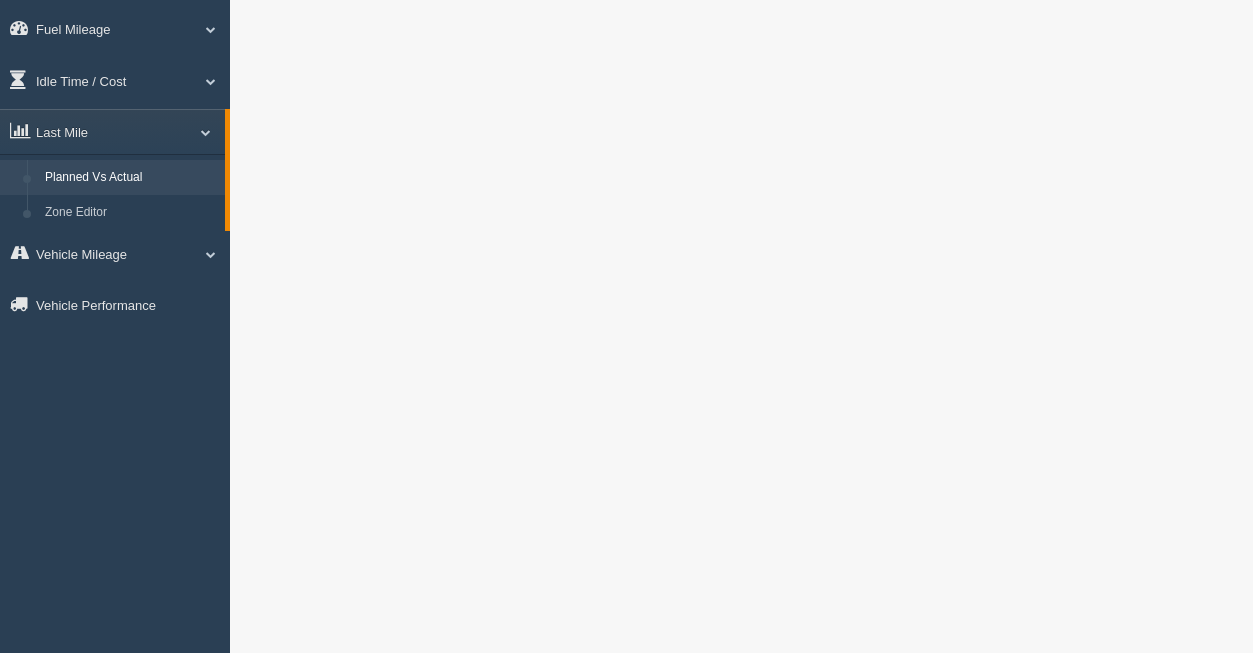 scroll, scrollTop: 200, scrollLeft: 0, axis: vertical 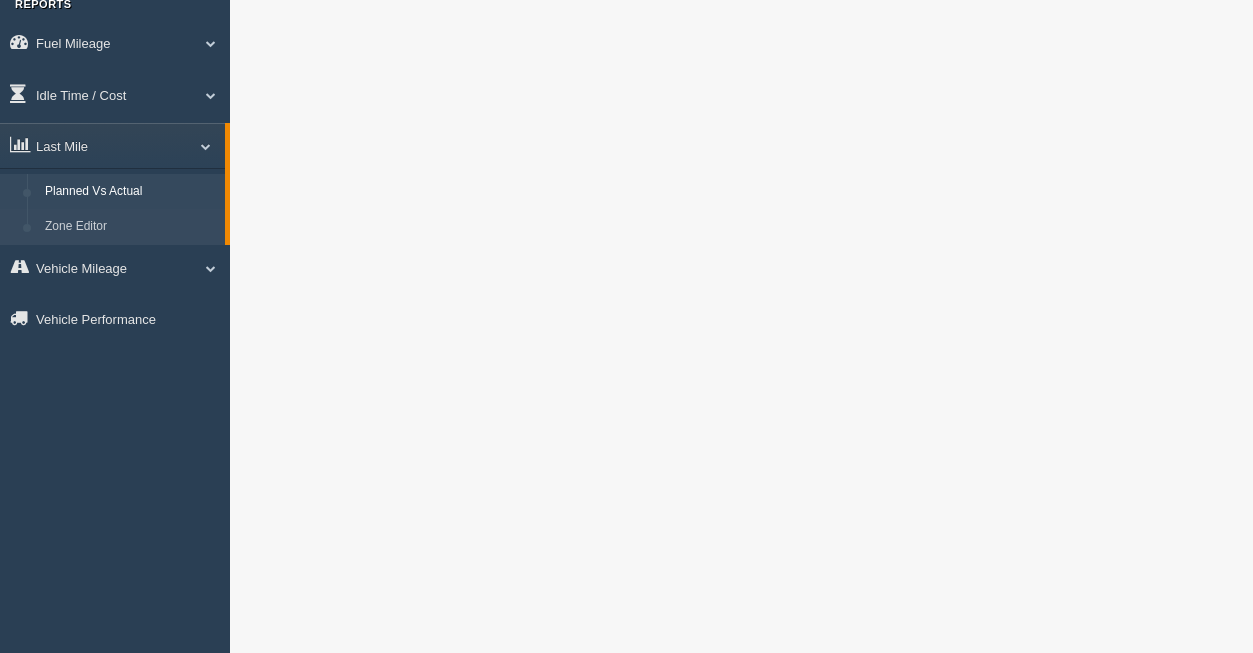 click on "Zone Editor" at bounding box center [130, 227] 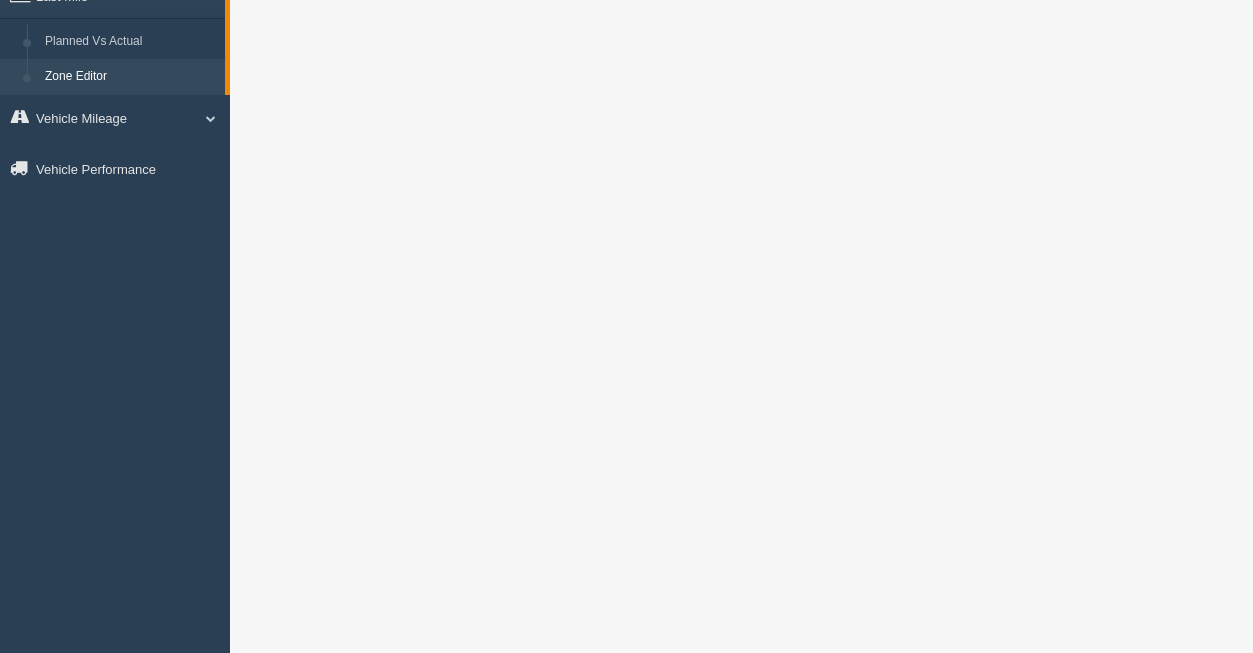 scroll, scrollTop: 300, scrollLeft: 0, axis: vertical 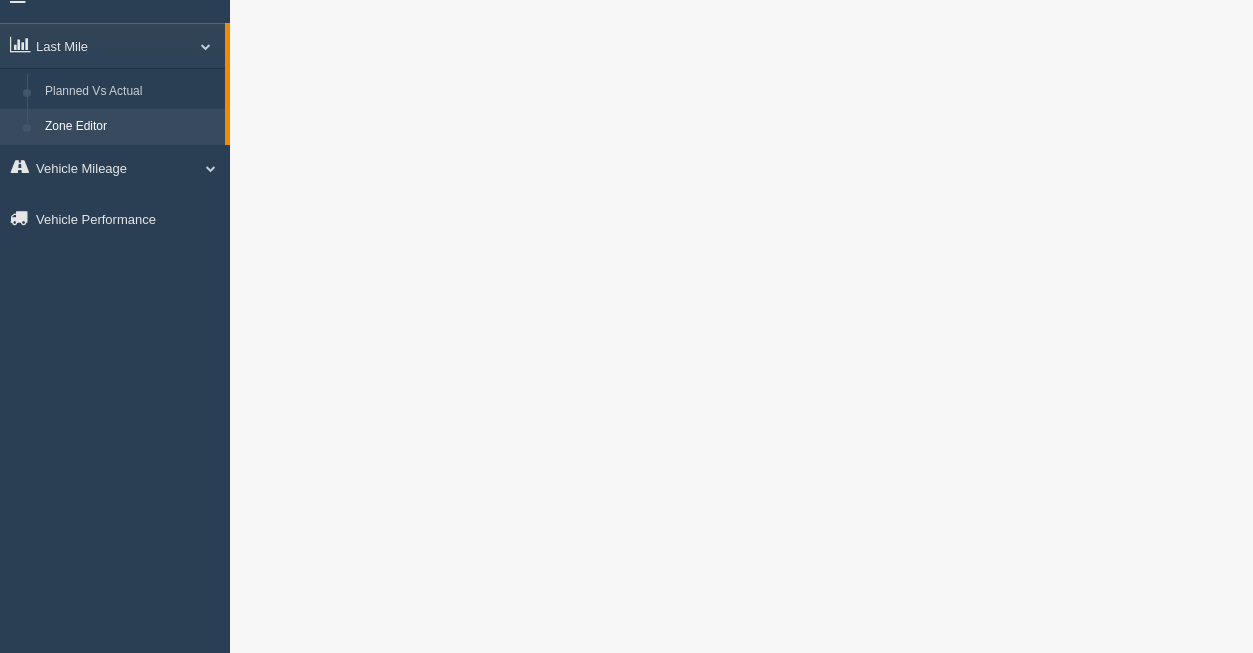 click on "Zone Editor" at bounding box center (130, 127) 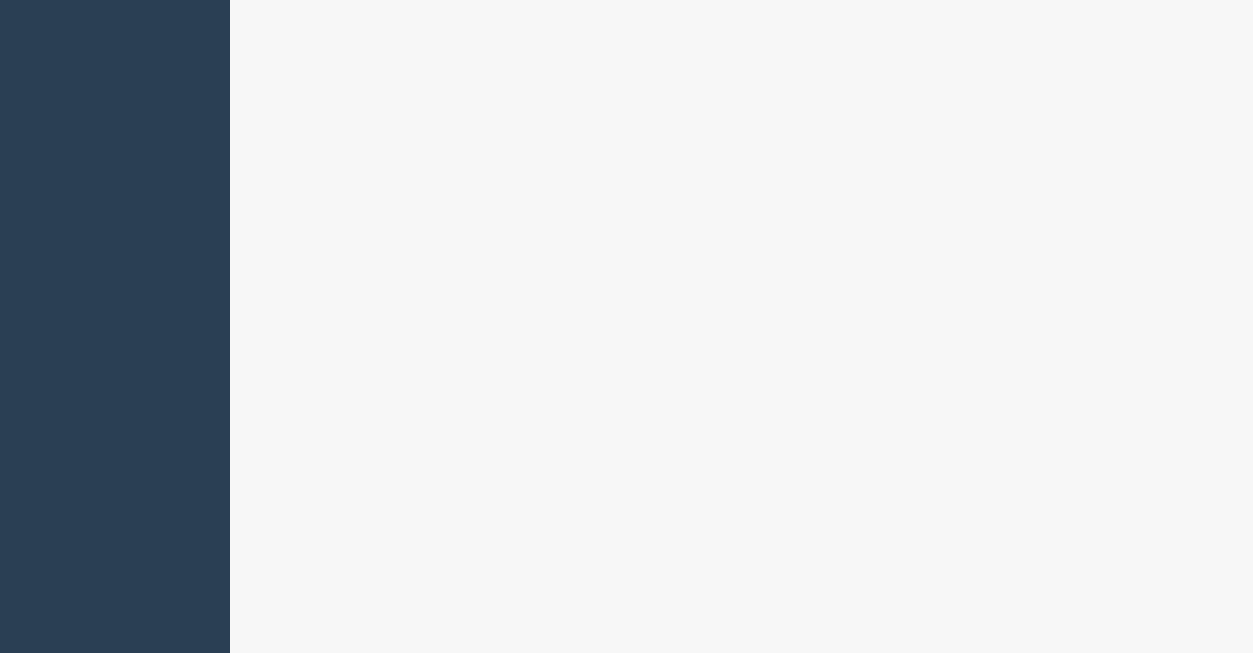 scroll, scrollTop: 149, scrollLeft: 0, axis: vertical 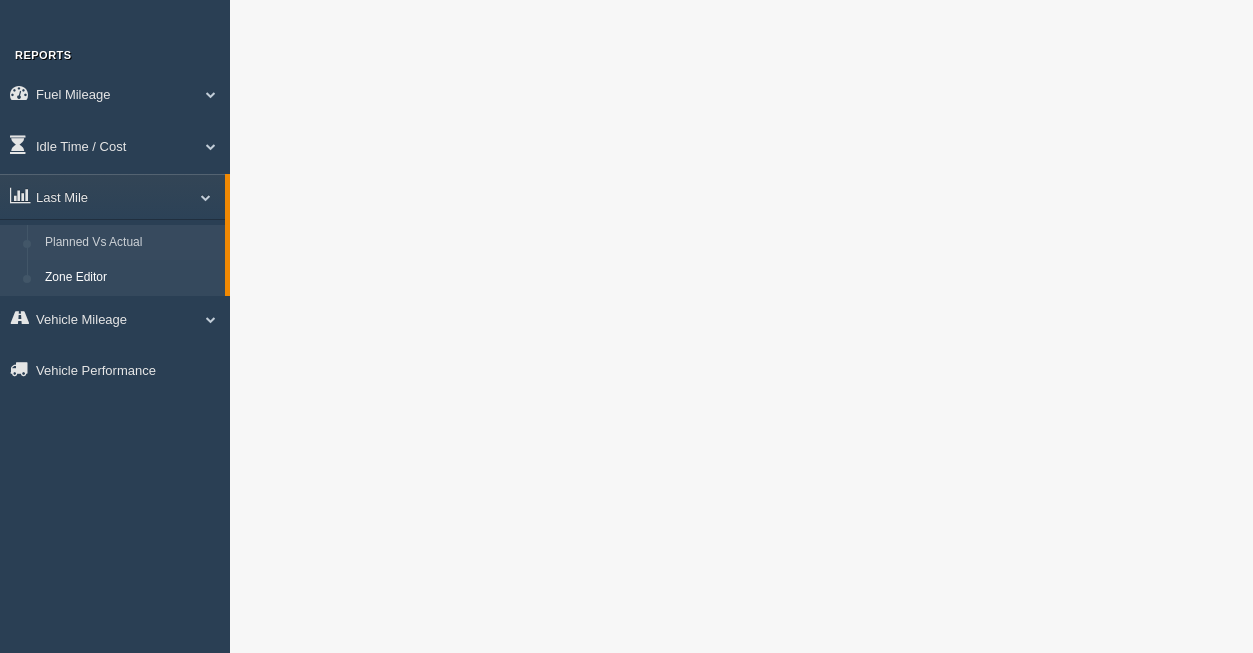 click on "Planned Vs Actual" at bounding box center [130, 243] 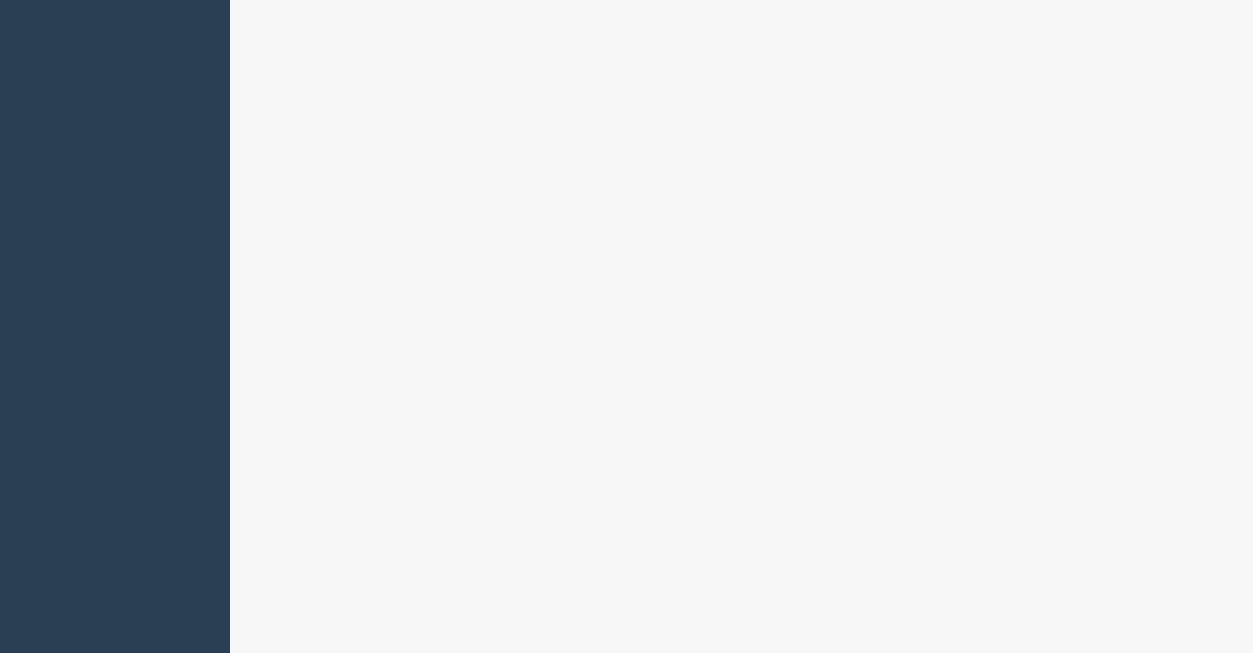 scroll, scrollTop: 700, scrollLeft: 0, axis: vertical 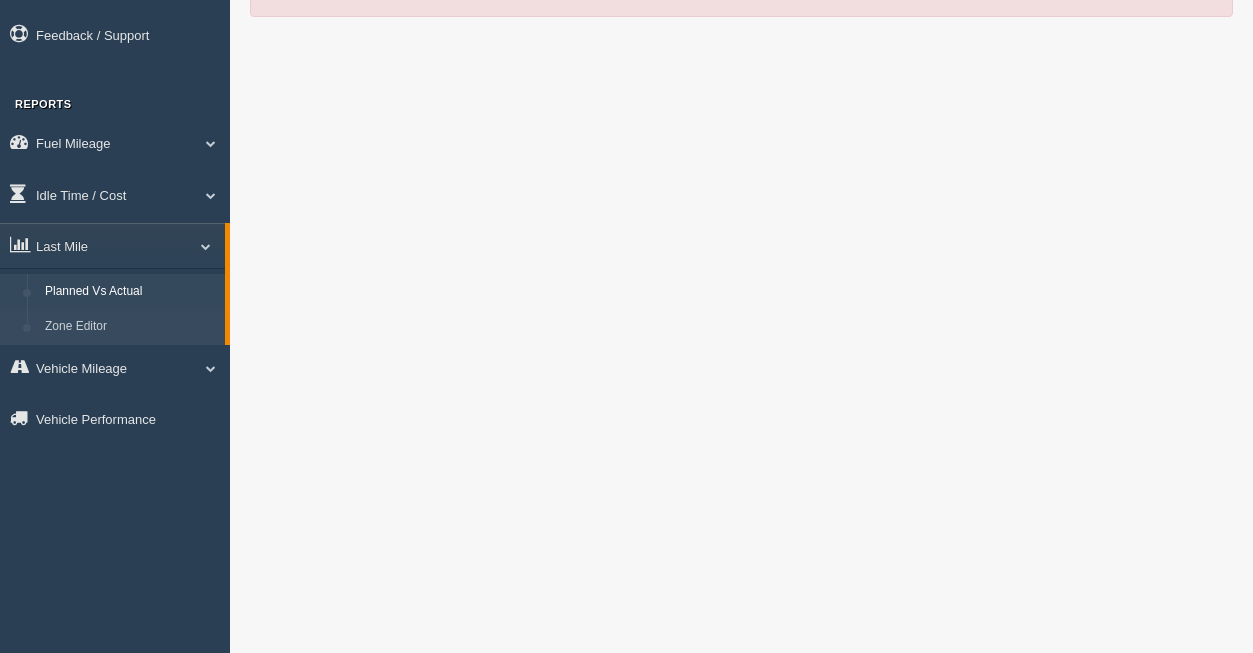 click on "Zone Editor" at bounding box center (130, 327) 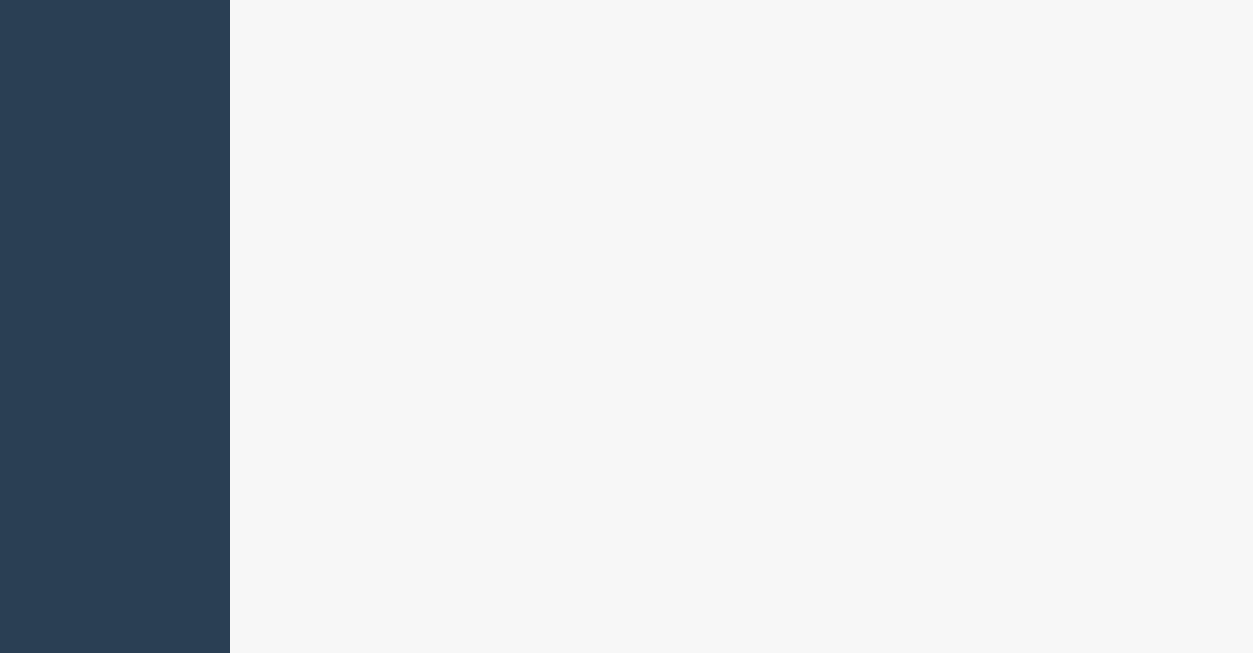 scroll, scrollTop: 600, scrollLeft: 0, axis: vertical 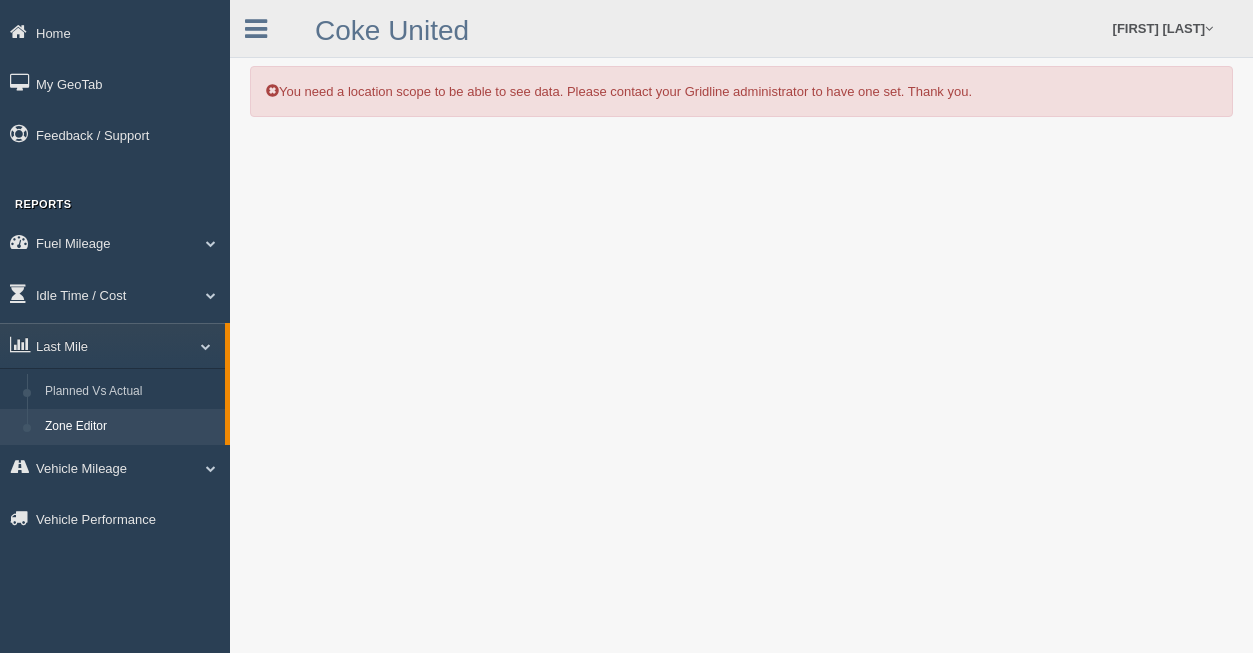 click on "Zone Editor" at bounding box center (130, 427) 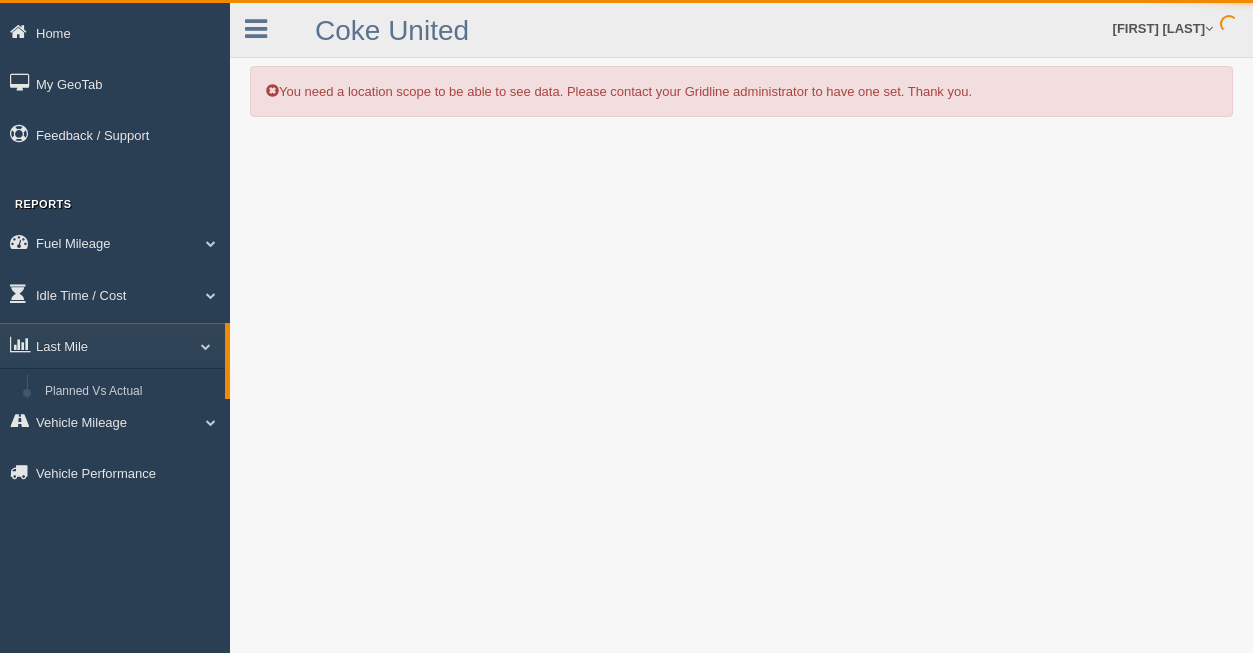 scroll, scrollTop: 0, scrollLeft: 0, axis: both 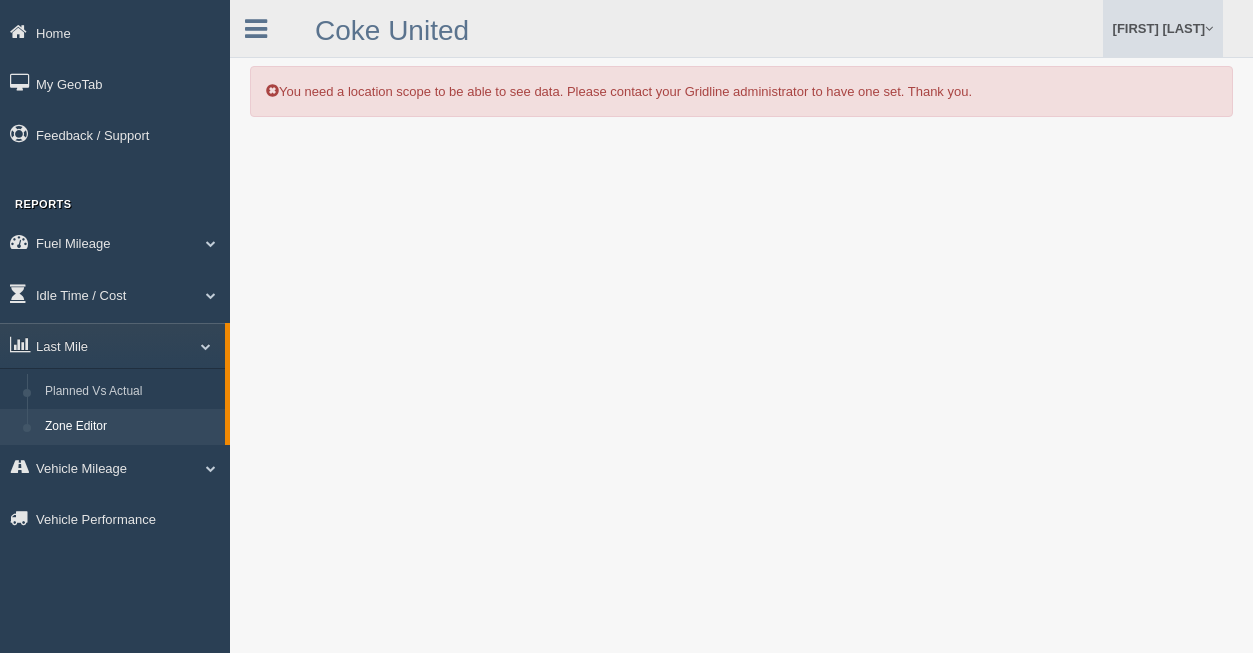 click on "[FIRST] [LAST]" at bounding box center [1163, 28] 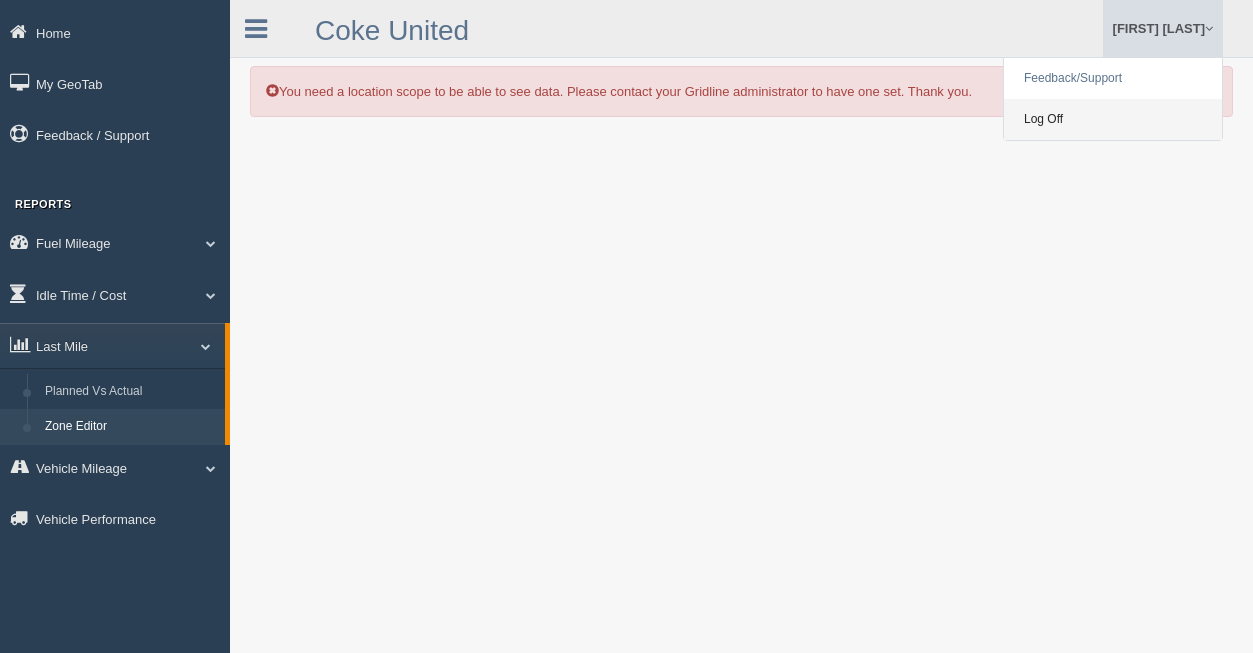 click on "Log Off" at bounding box center (1113, 119) 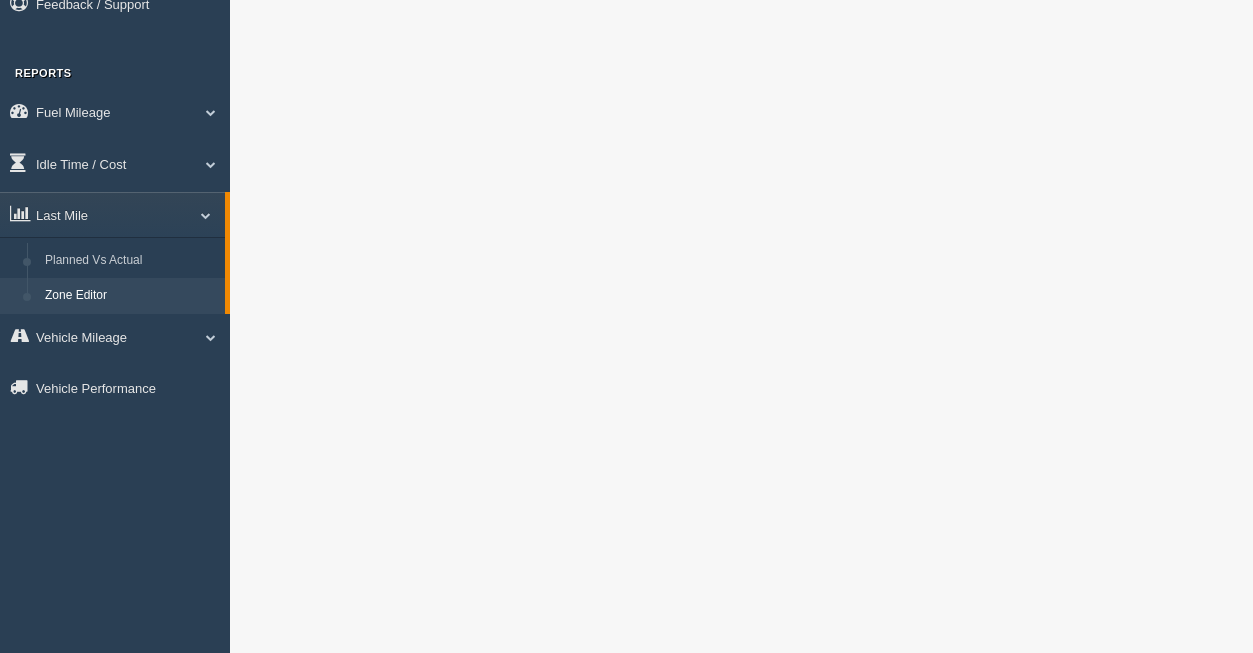 scroll, scrollTop: 0, scrollLeft: 0, axis: both 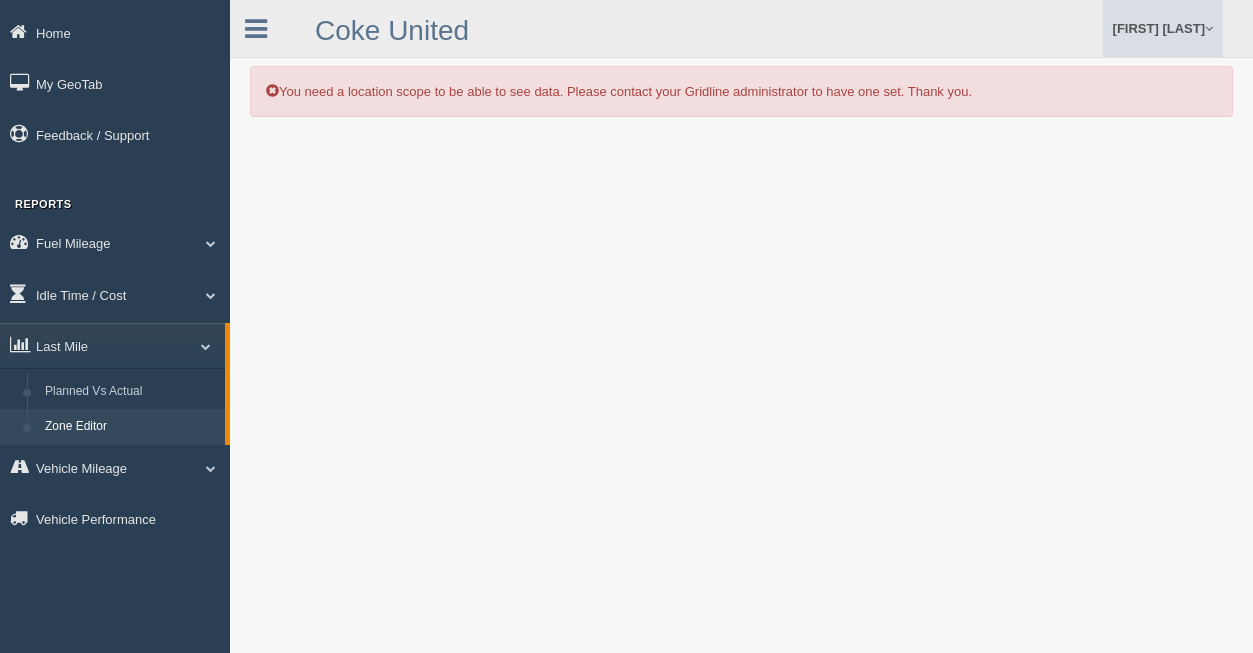 click on "[FIRST] [LAST]" at bounding box center [1163, 28] 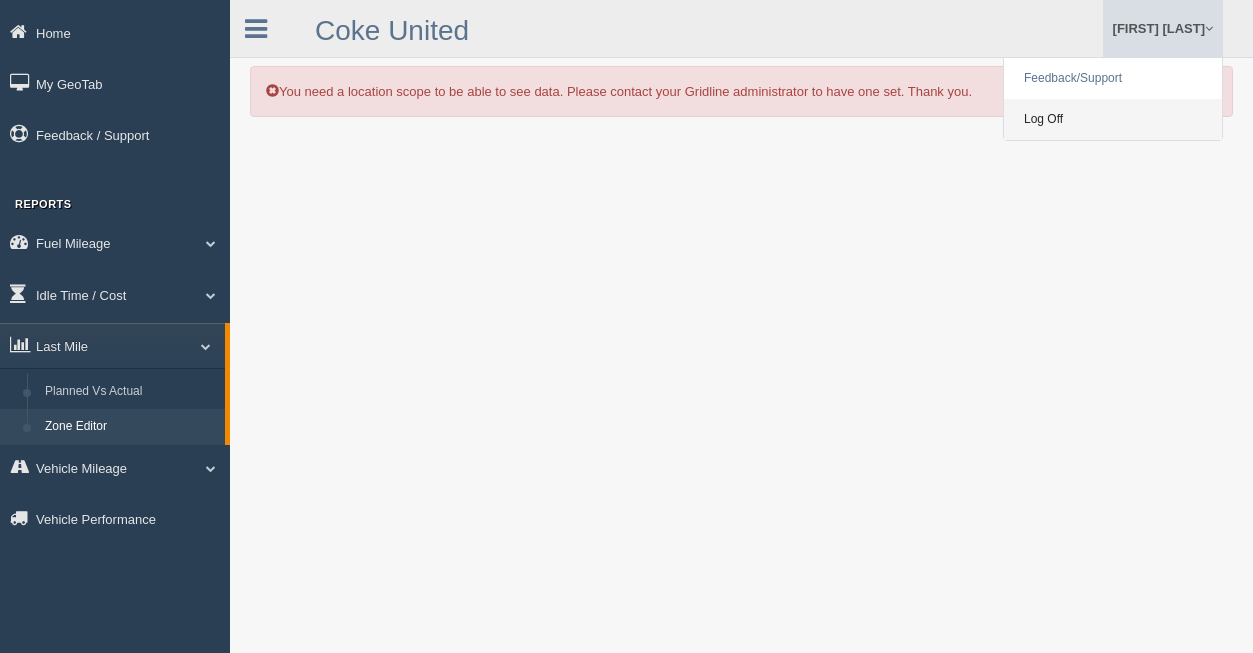 click on "Log Off" at bounding box center [1113, 119] 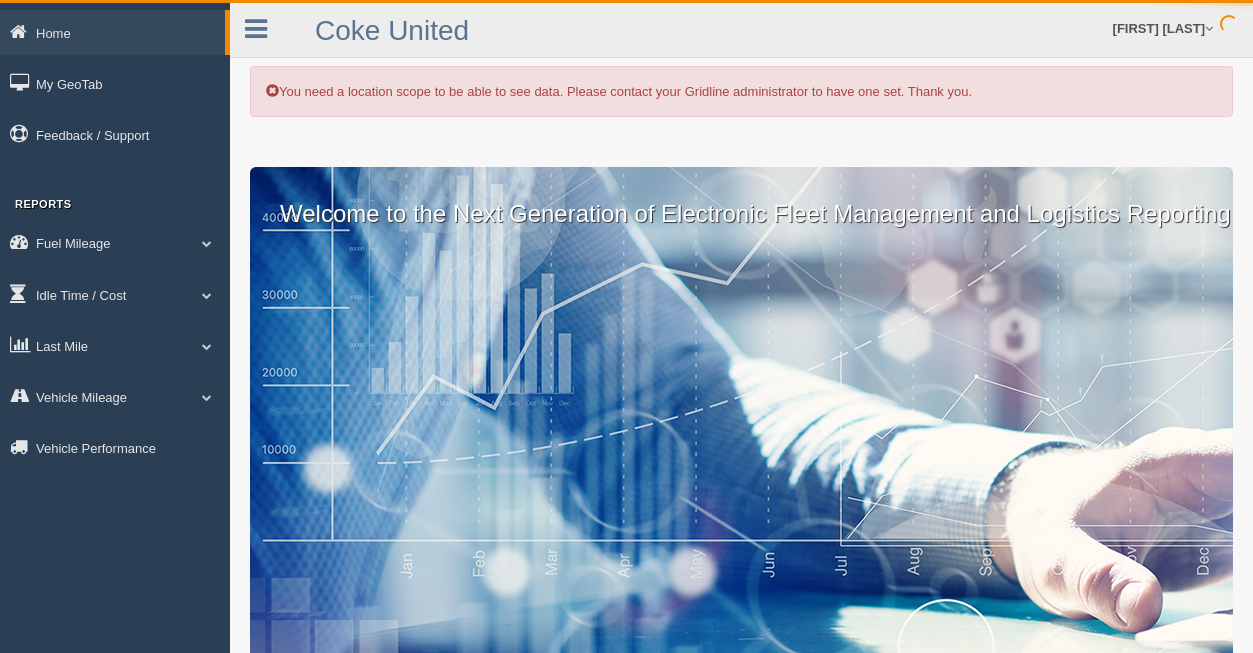 scroll, scrollTop: 0, scrollLeft: 0, axis: both 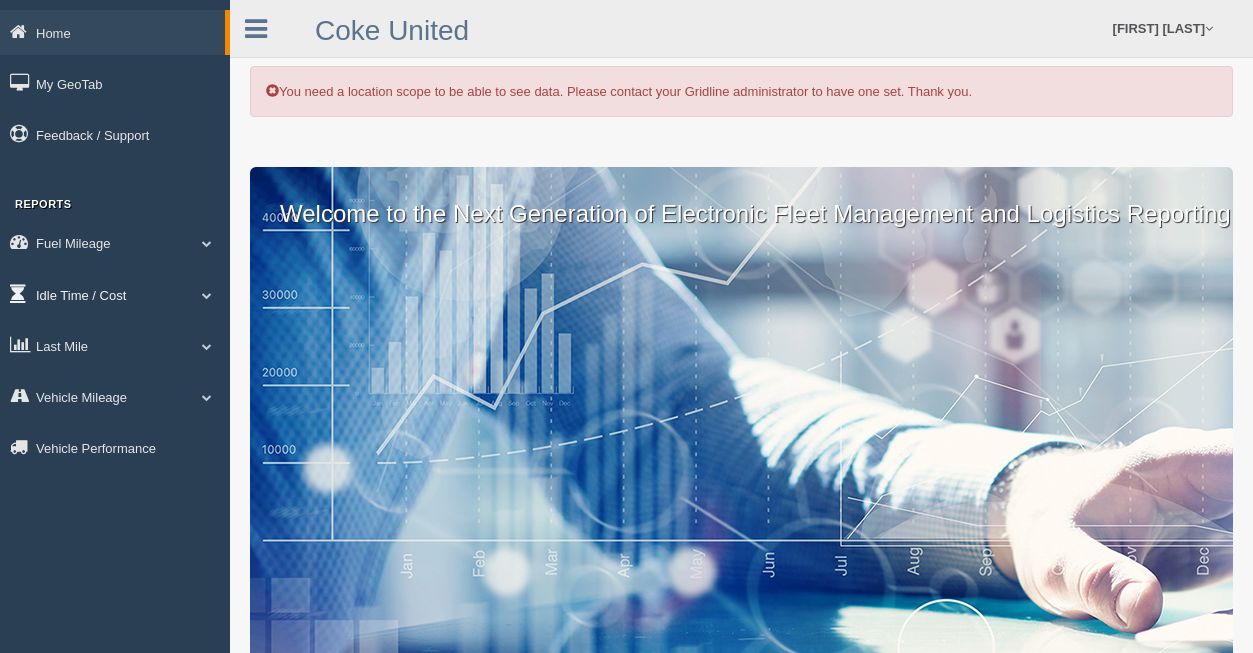 click on "Idle Time / Cost" at bounding box center [112, 32] 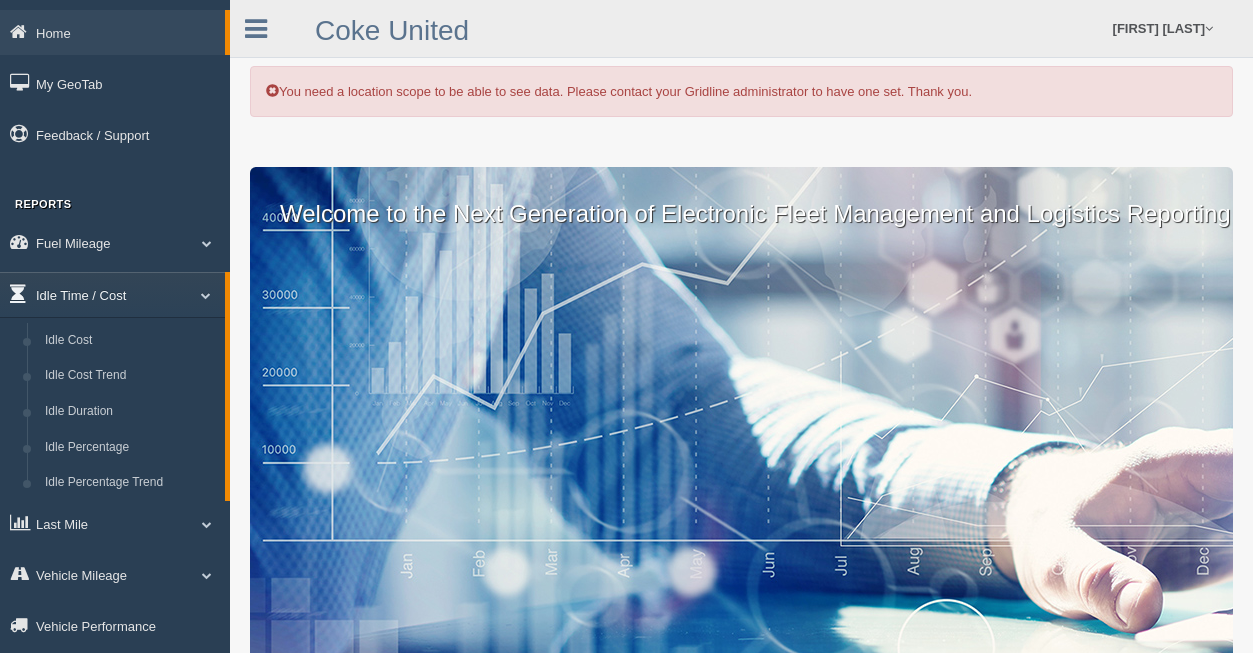 click on "Idle Time / Cost" at bounding box center (112, 294) 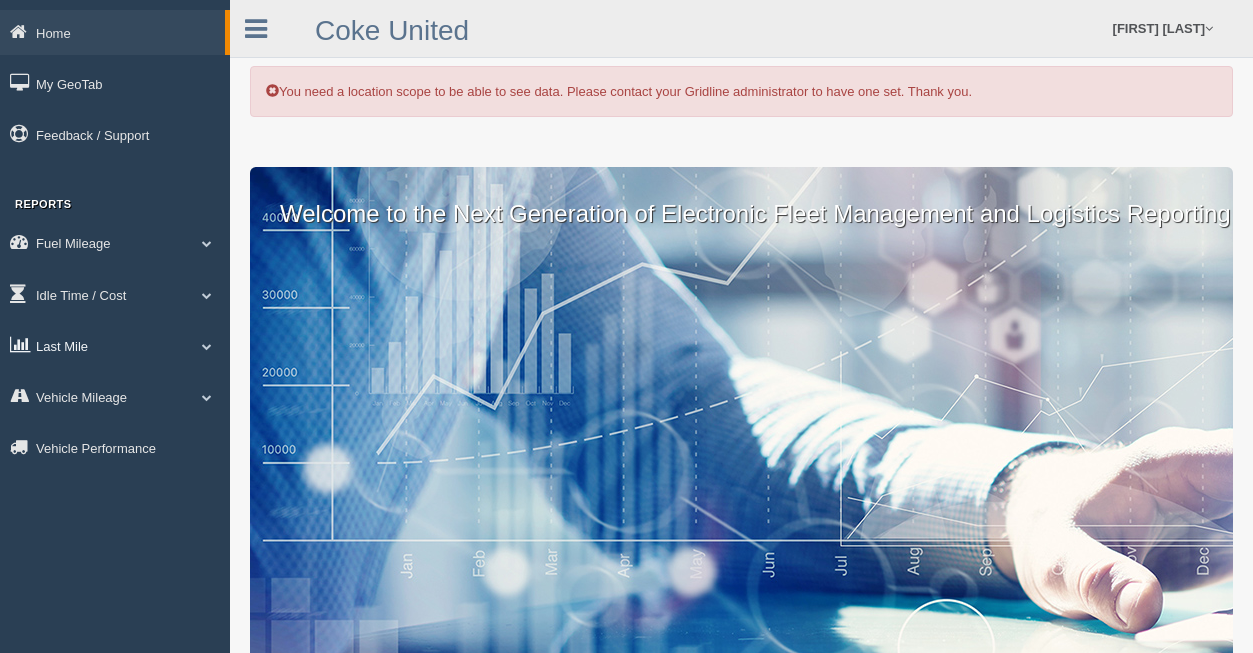 click on "Last Mile" at bounding box center (112, 32) 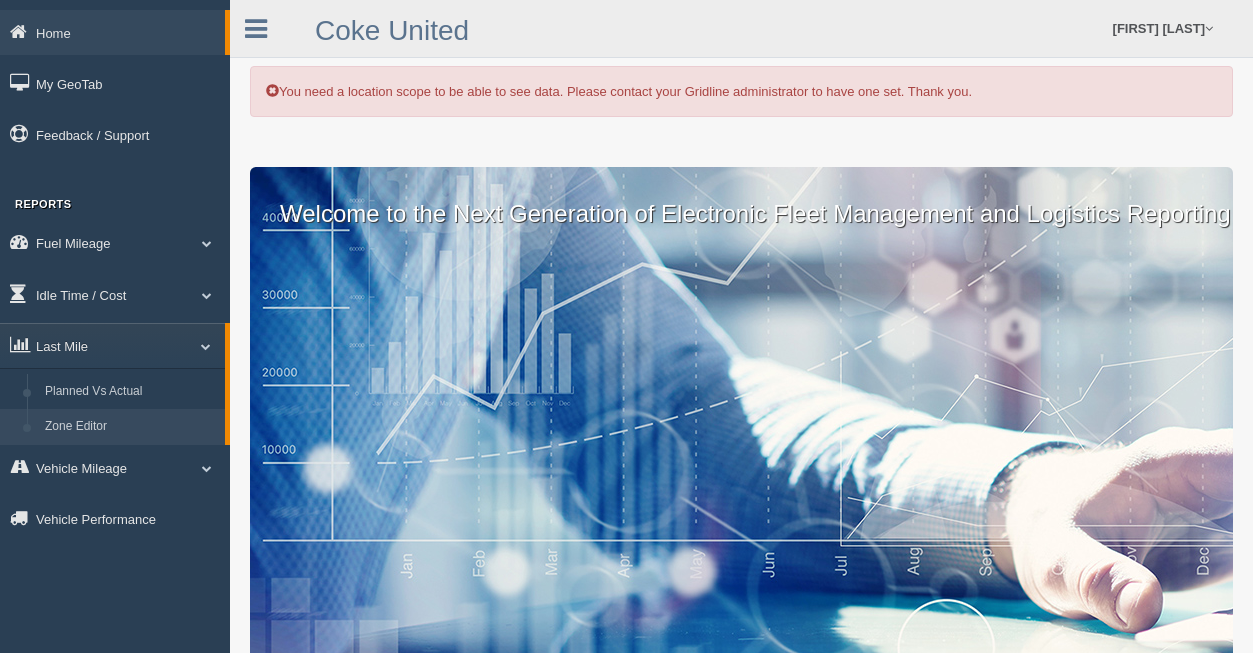 click on "Zone Editor" at bounding box center (130, 427) 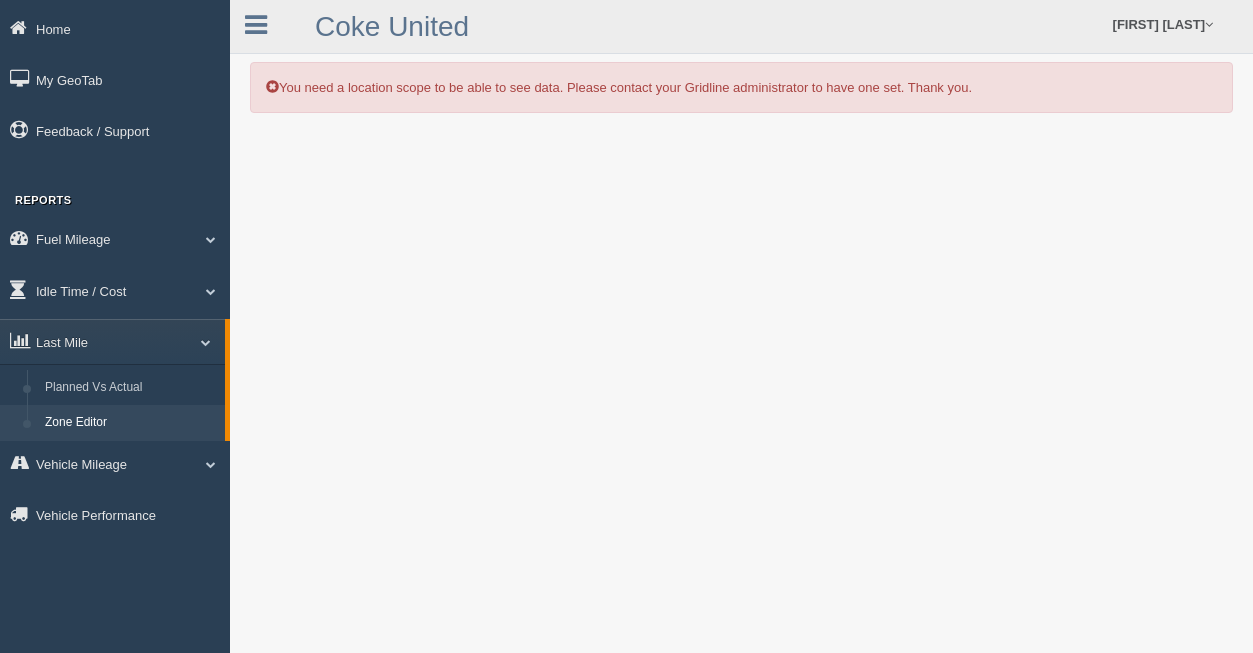 scroll, scrollTop: 0, scrollLeft: 0, axis: both 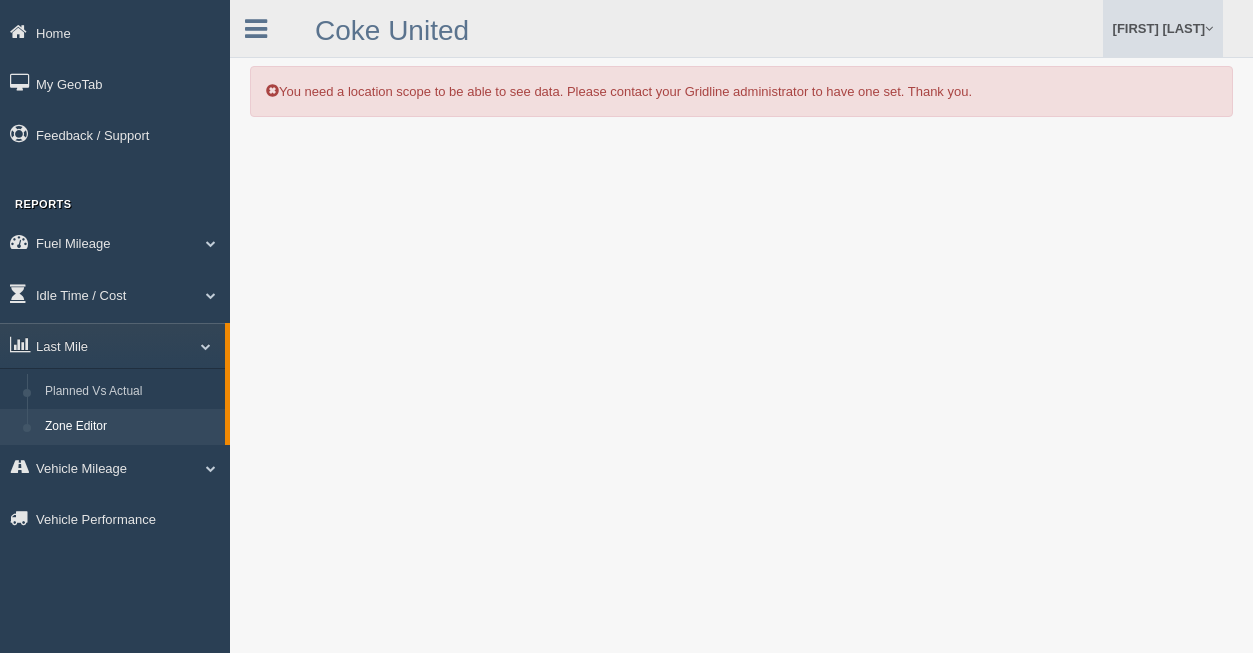 click on "[FIRST] [LAST]" at bounding box center [1163, 28] 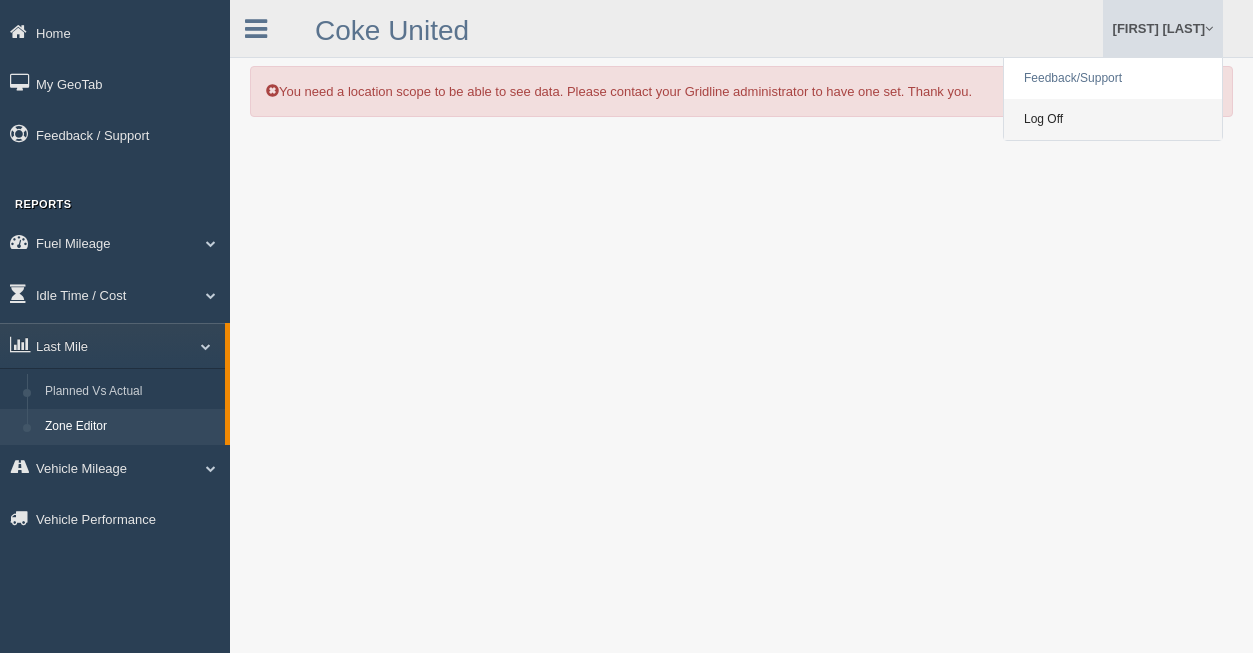click on "Log Off" at bounding box center [1113, 119] 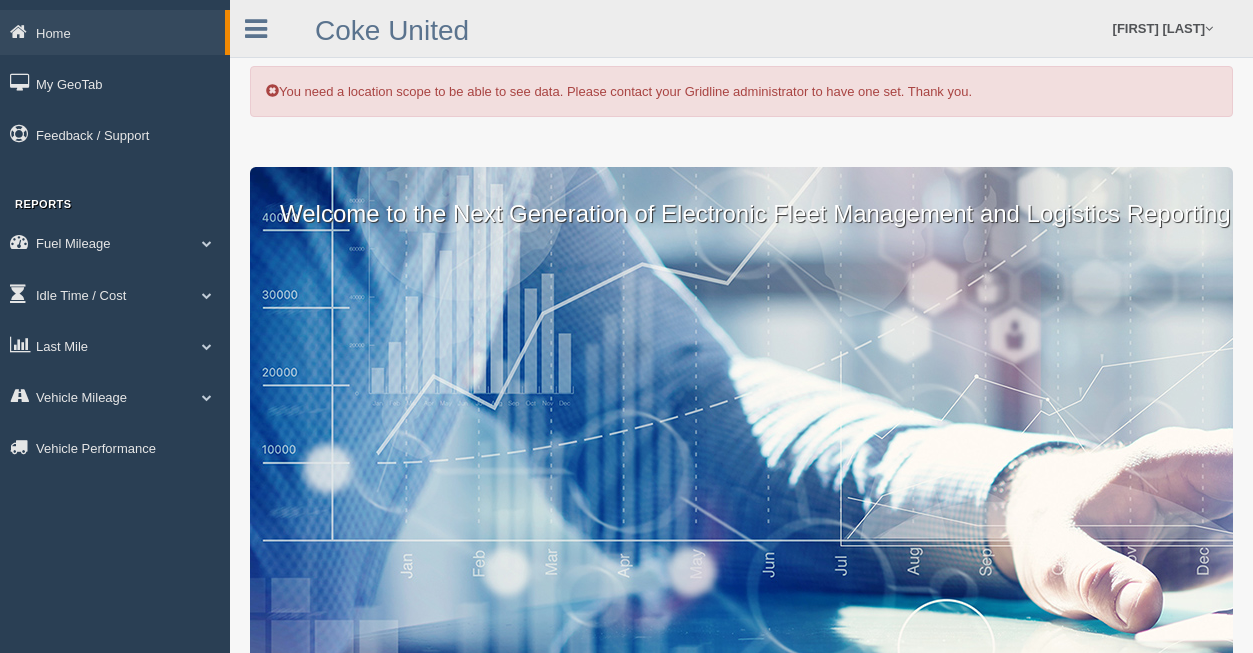 scroll, scrollTop: 0, scrollLeft: 0, axis: both 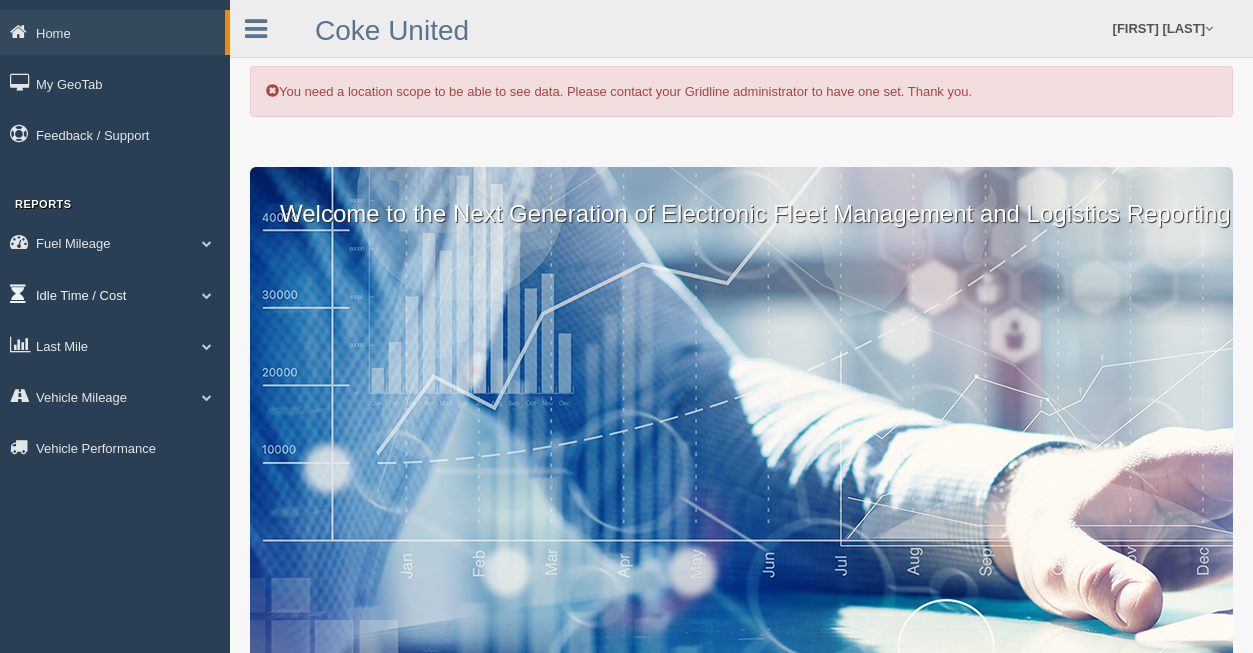 click on "Idle Time / Cost" at bounding box center (112, 32) 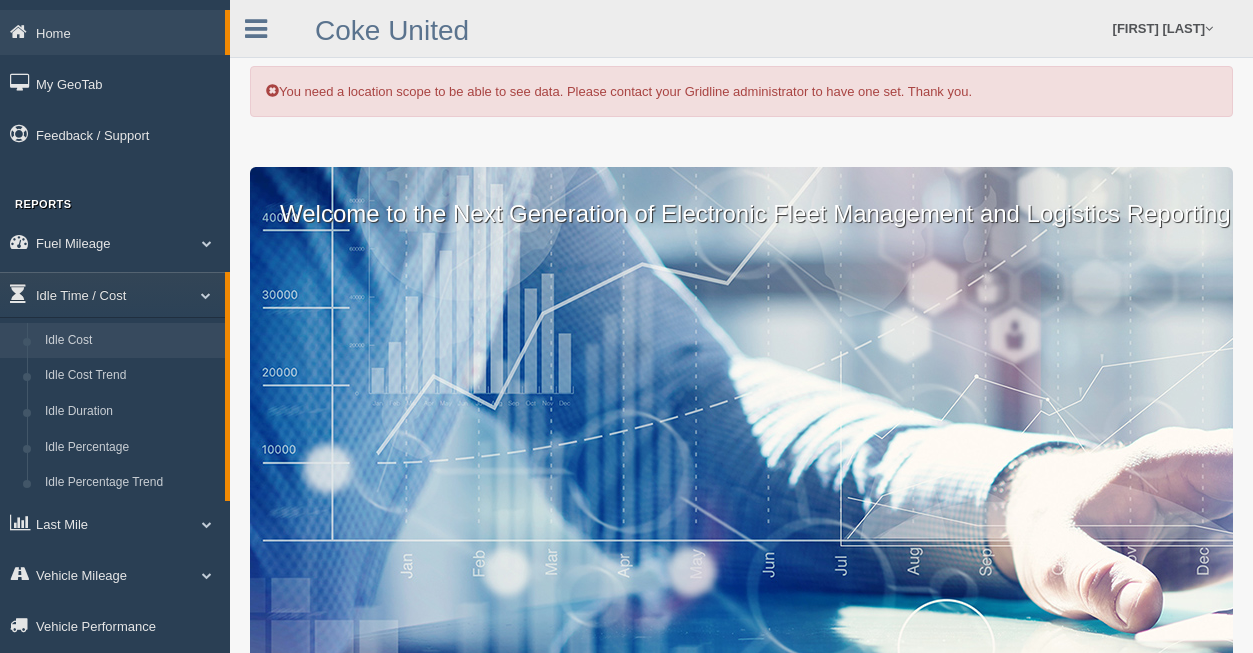 click on "Idle Cost" at bounding box center [130, 341] 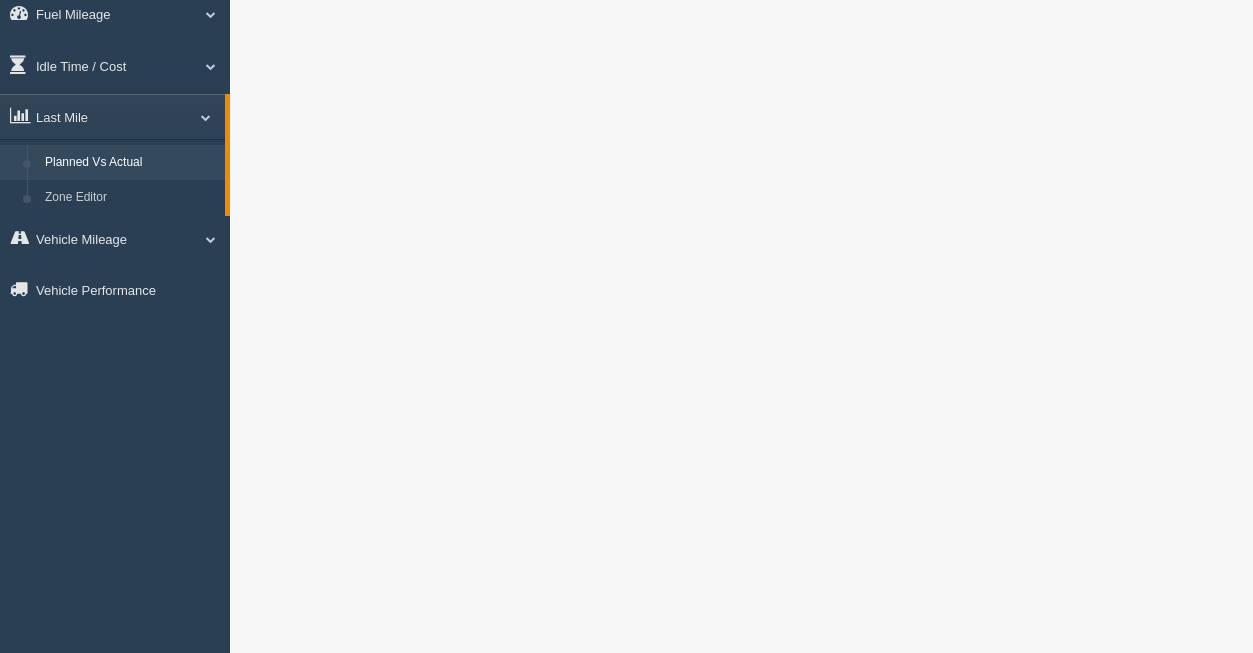 scroll, scrollTop: 200, scrollLeft: 0, axis: vertical 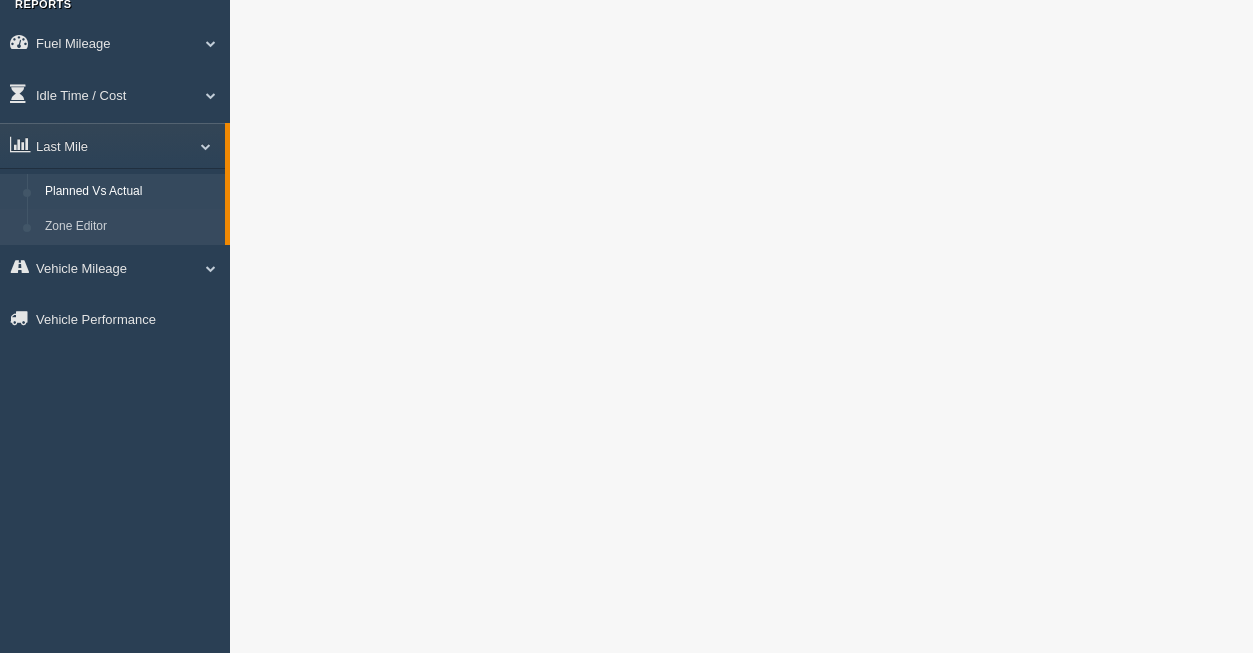 click on "Zone Editor" at bounding box center (130, 227) 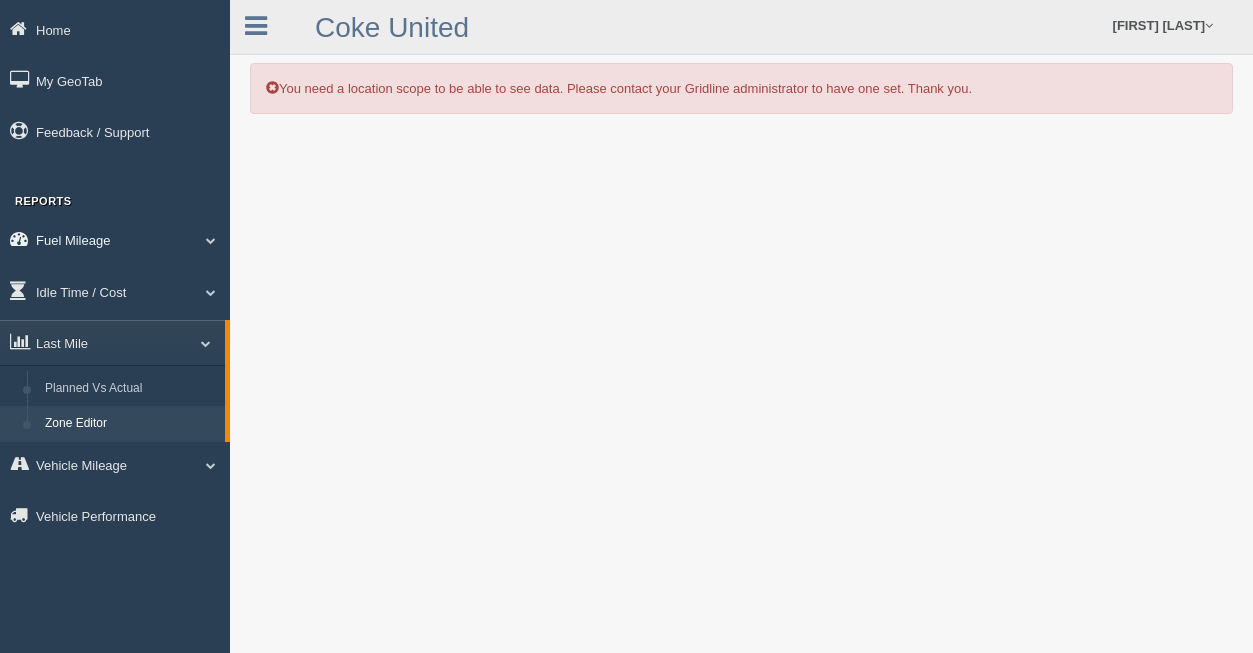 scroll, scrollTop: 0, scrollLeft: 0, axis: both 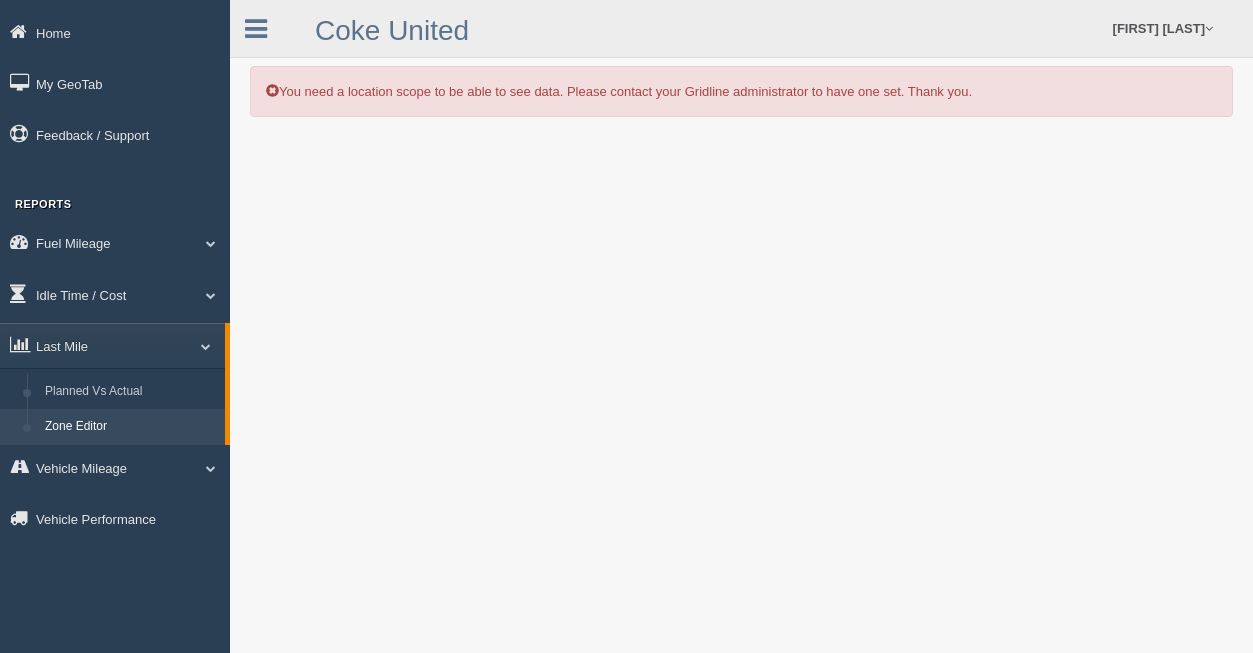 click on "Zone Editor" at bounding box center [130, 427] 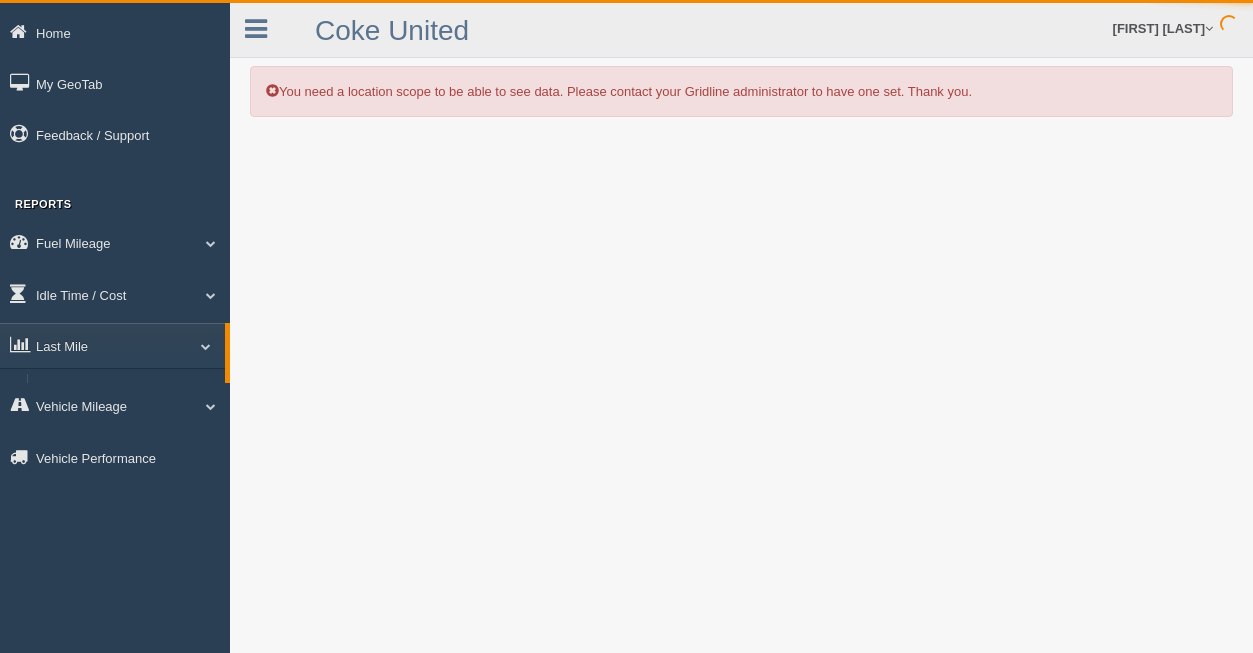 scroll, scrollTop: 0, scrollLeft: 0, axis: both 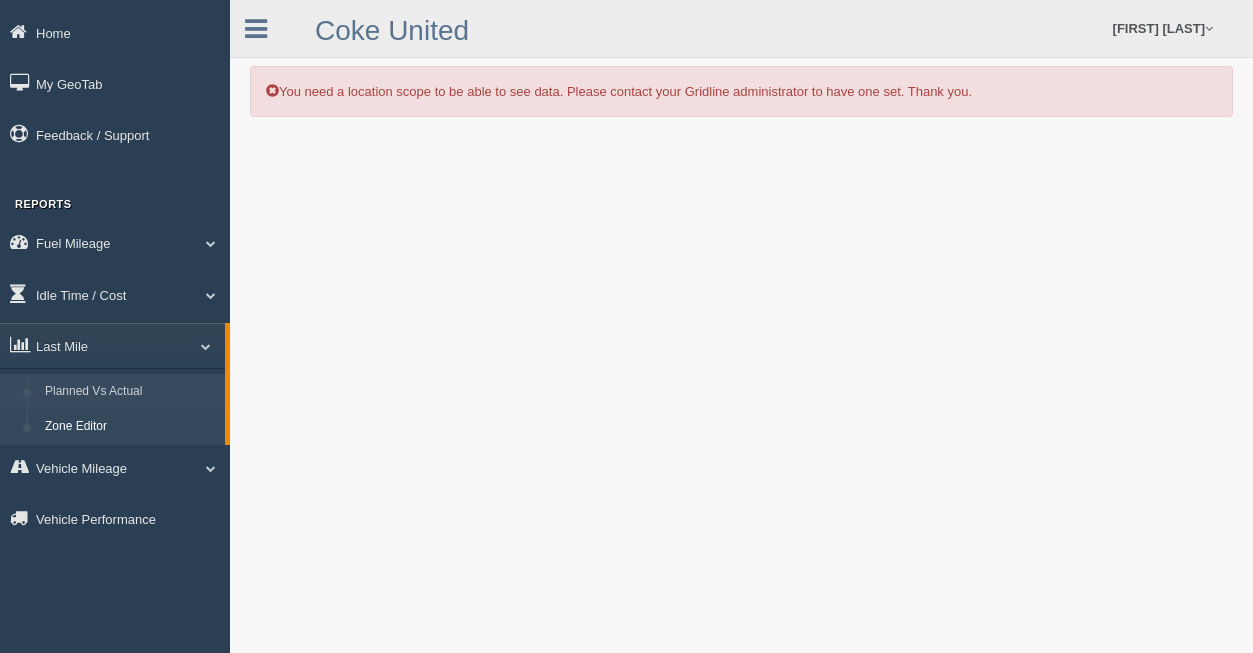 click on "Planned Vs Actual" at bounding box center (130, 392) 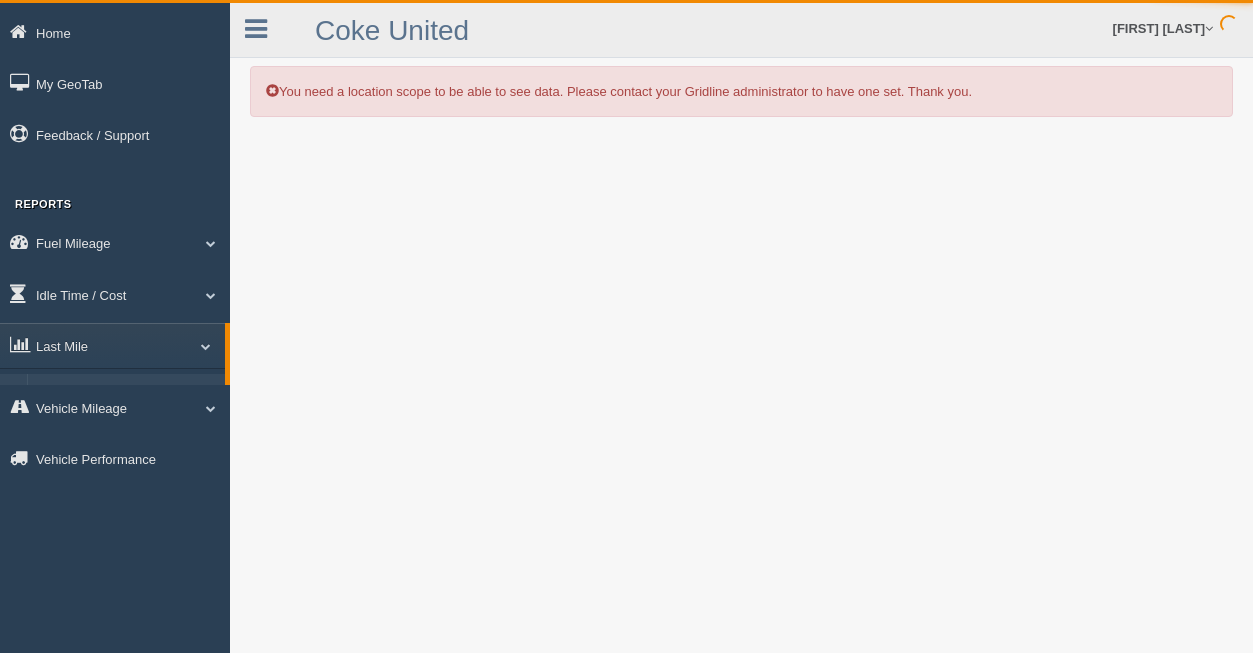 scroll, scrollTop: 0, scrollLeft: 0, axis: both 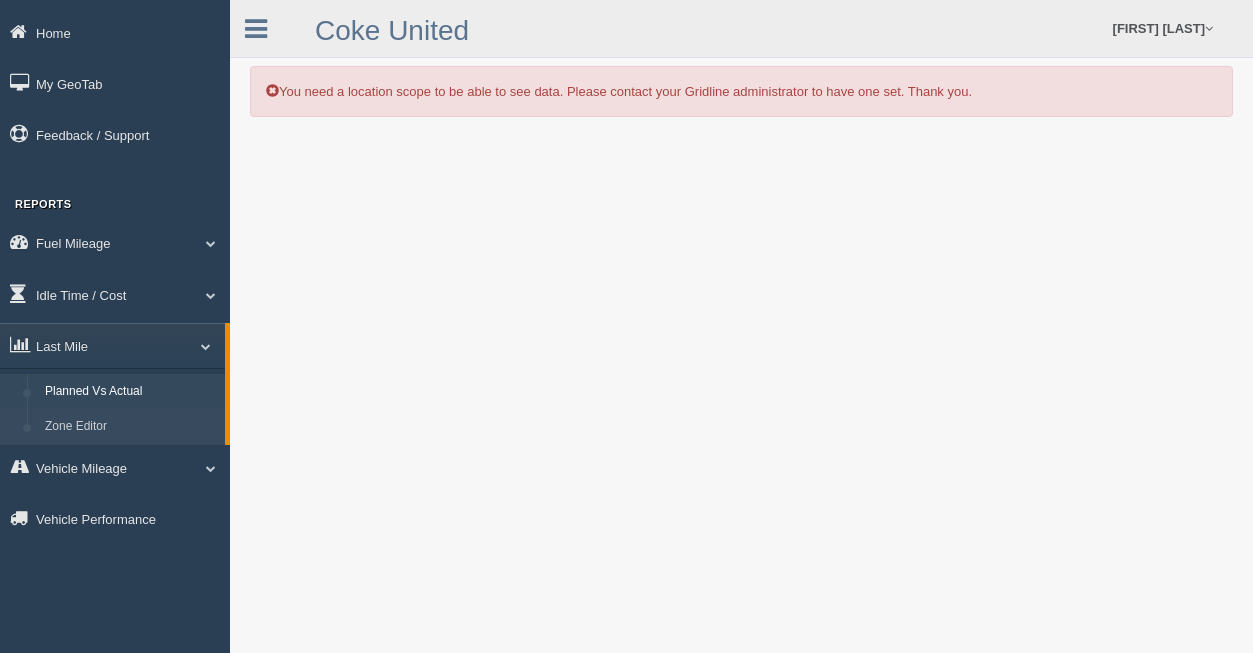 click on "Zone Editor" at bounding box center [130, 427] 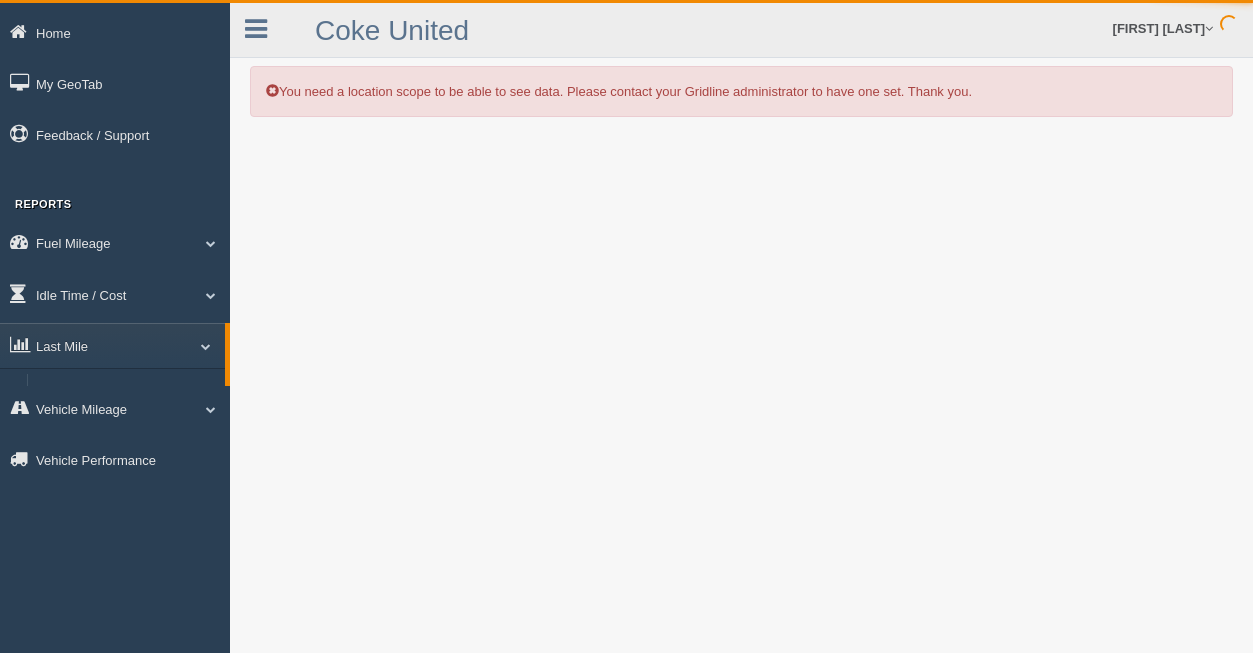 scroll, scrollTop: 0, scrollLeft: 0, axis: both 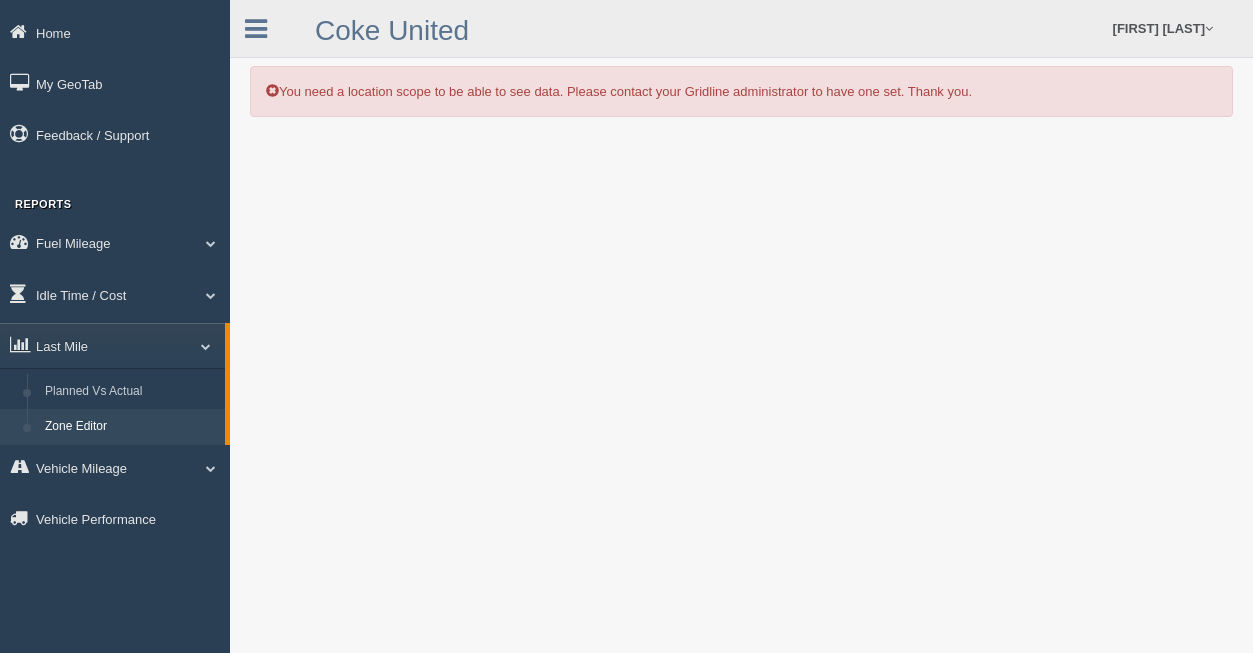 click on "Zone Editor" at bounding box center (130, 427) 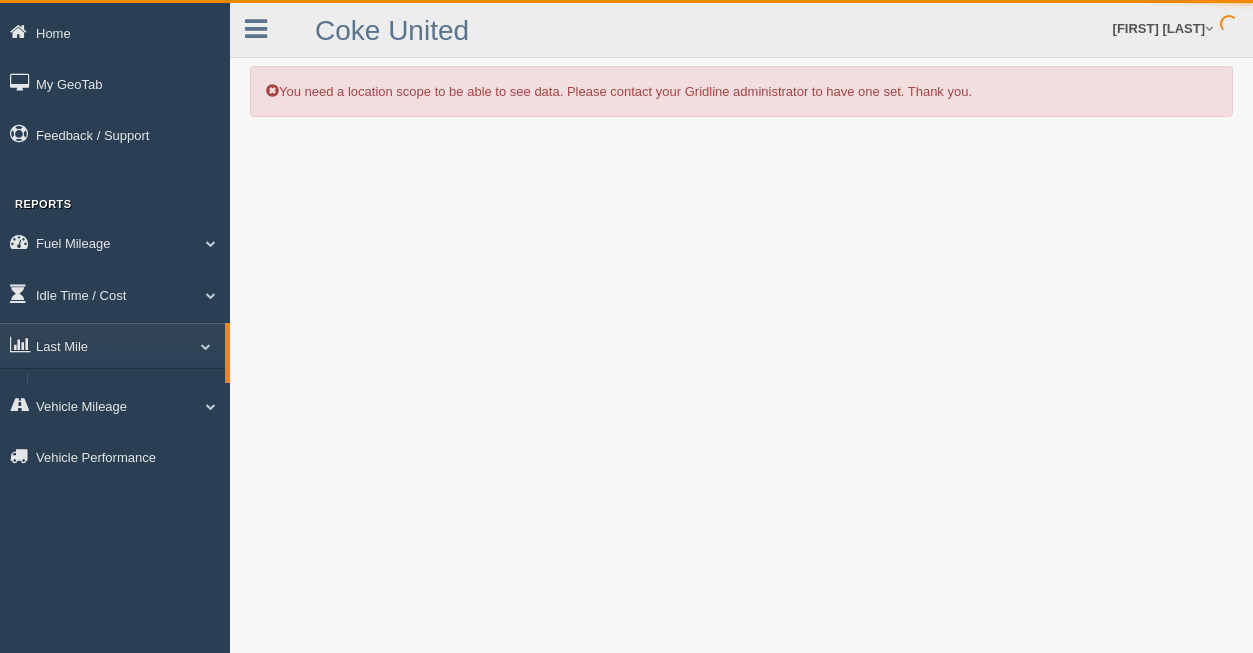 scroll, scrollTop: 0, scrollLeft: 0, axis: both 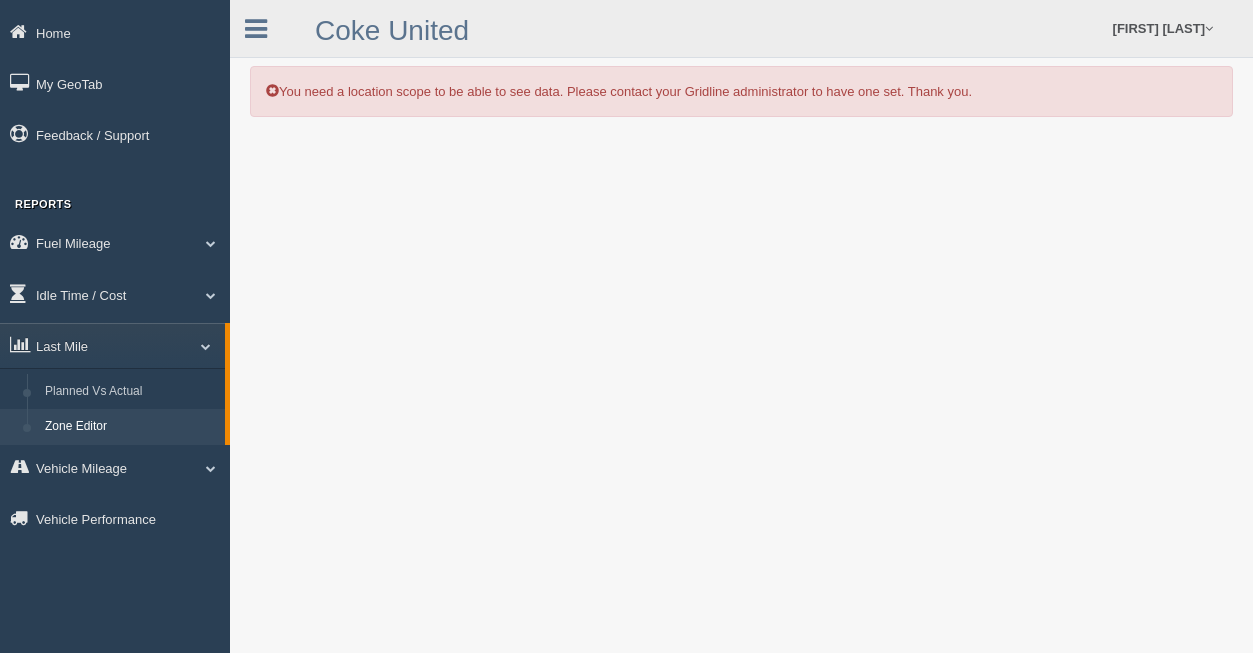click on "Zone Editor" at bounding box center (130, 427) 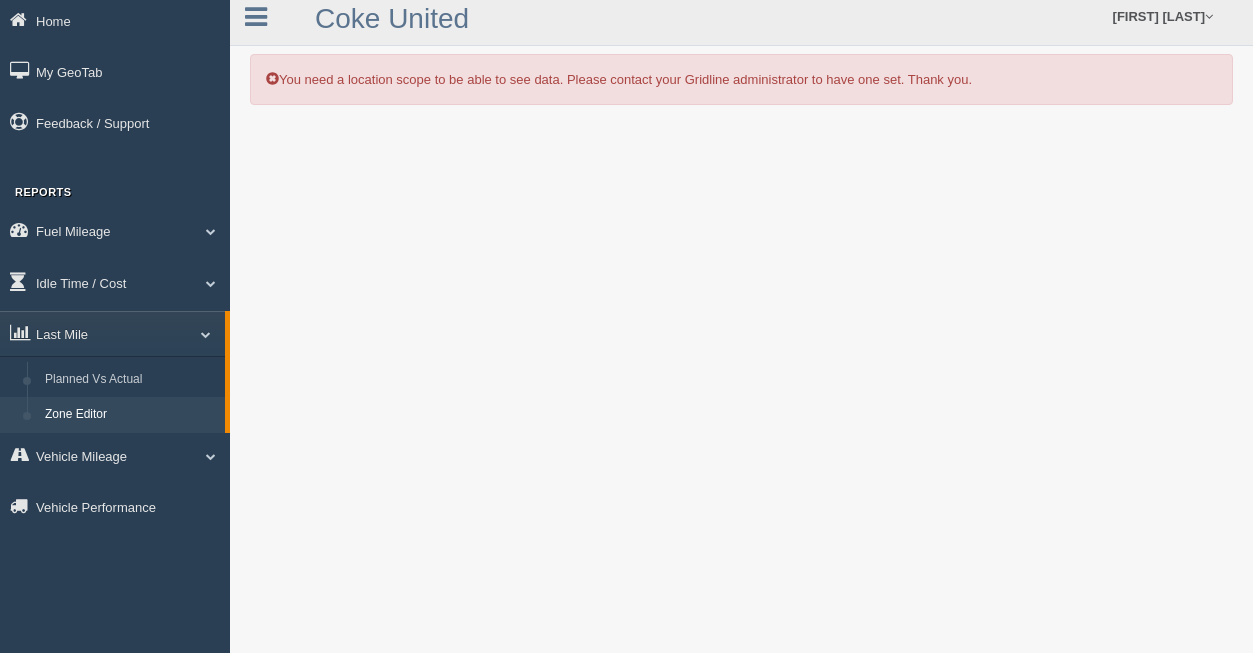scroll, scrollTop: 0, scrollLeft: 0, axis: both 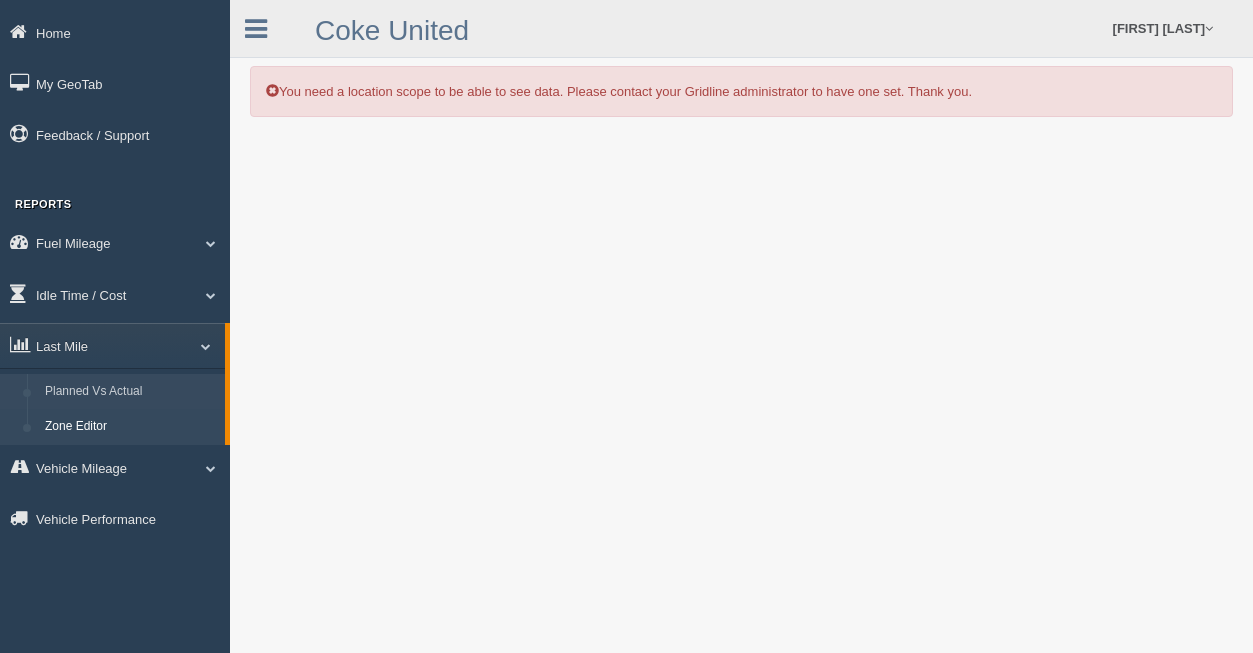click on "Planned Vs Actual" at bounding box center (130, 392) 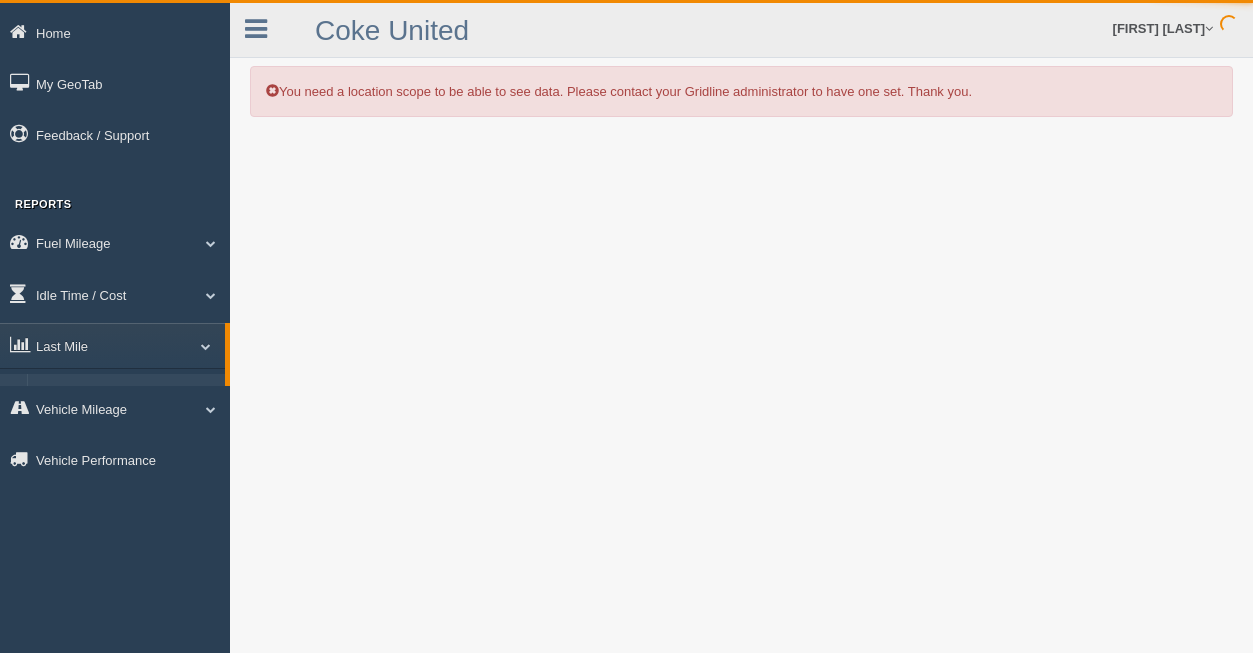 scroll, scrollTop: 0, scrollLeft: 0, axis: both 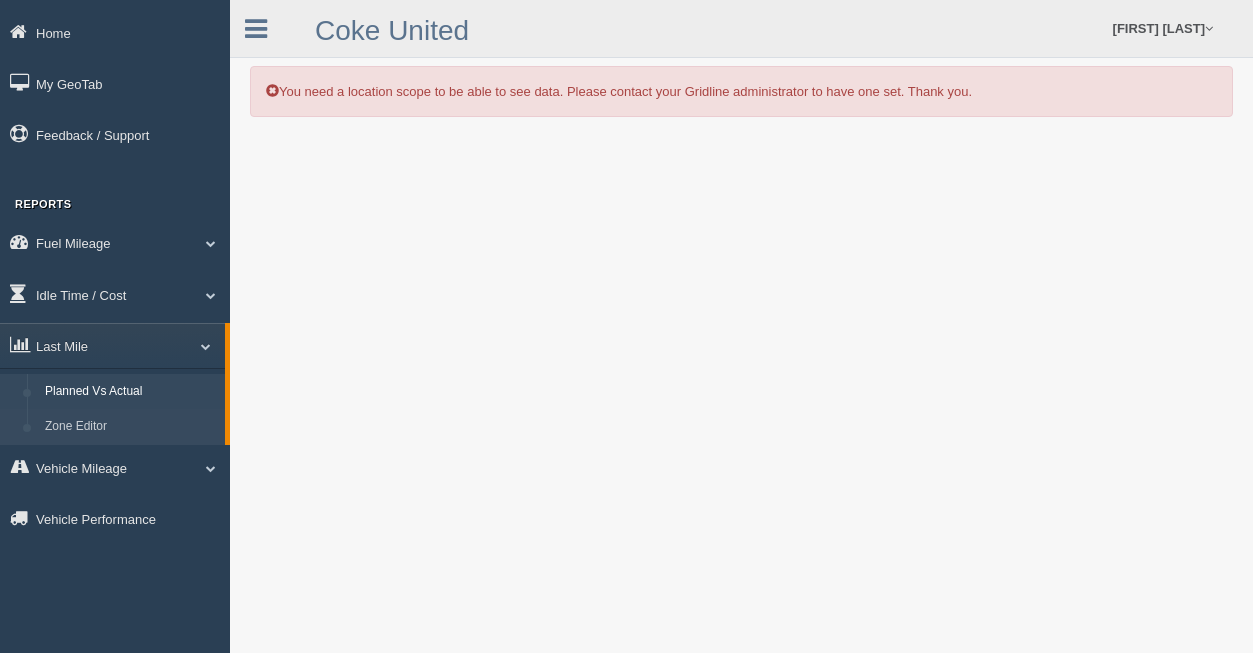 click on "Zone Editor" at bounding box center [130, 427] 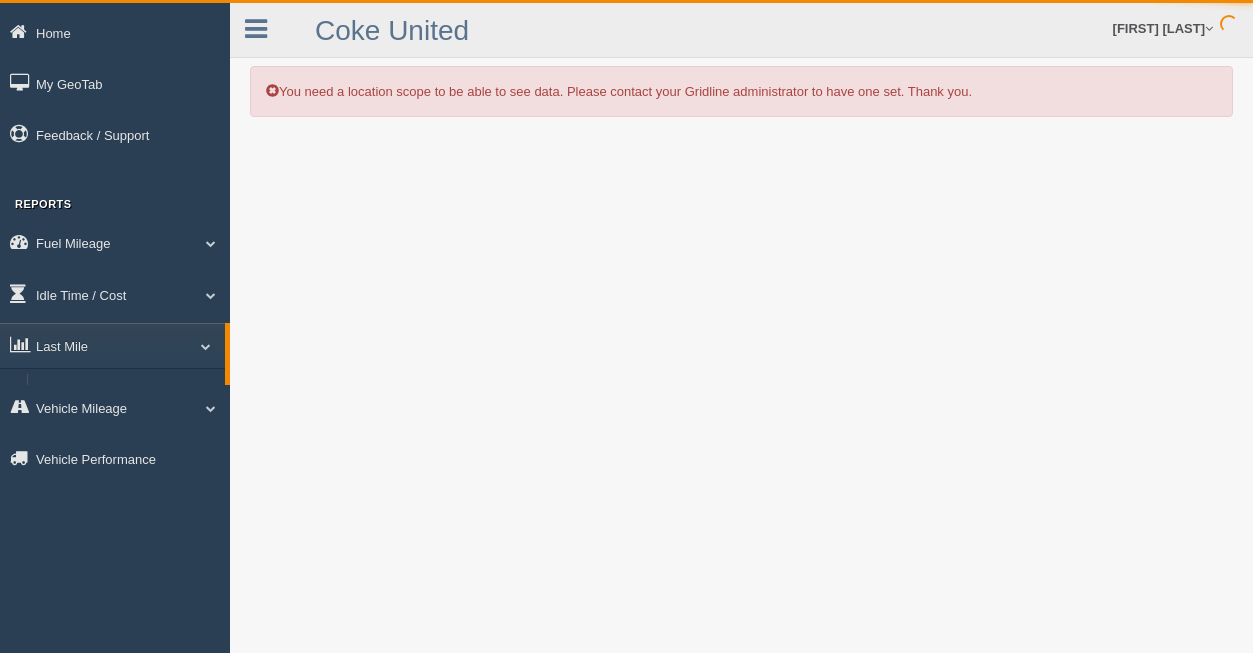 scroll, scrollTop: 0, scrollLeft: 0, axis: both 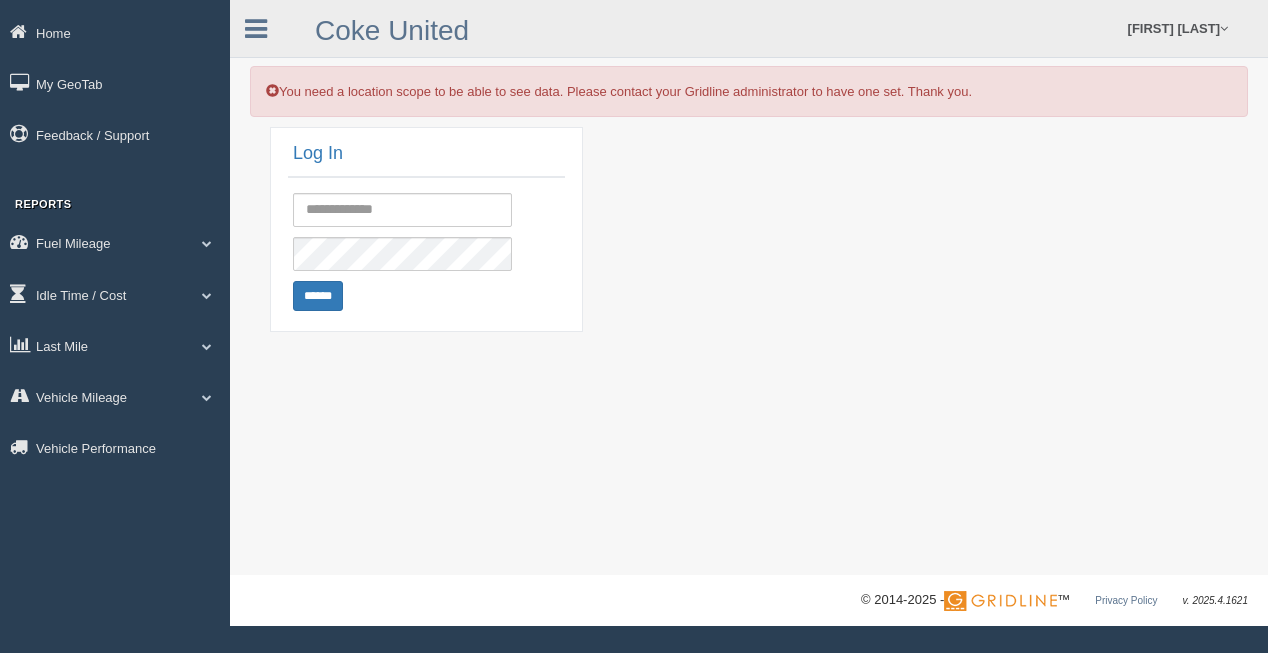 click on "Log In
******" at bounding box center (759, 234) 